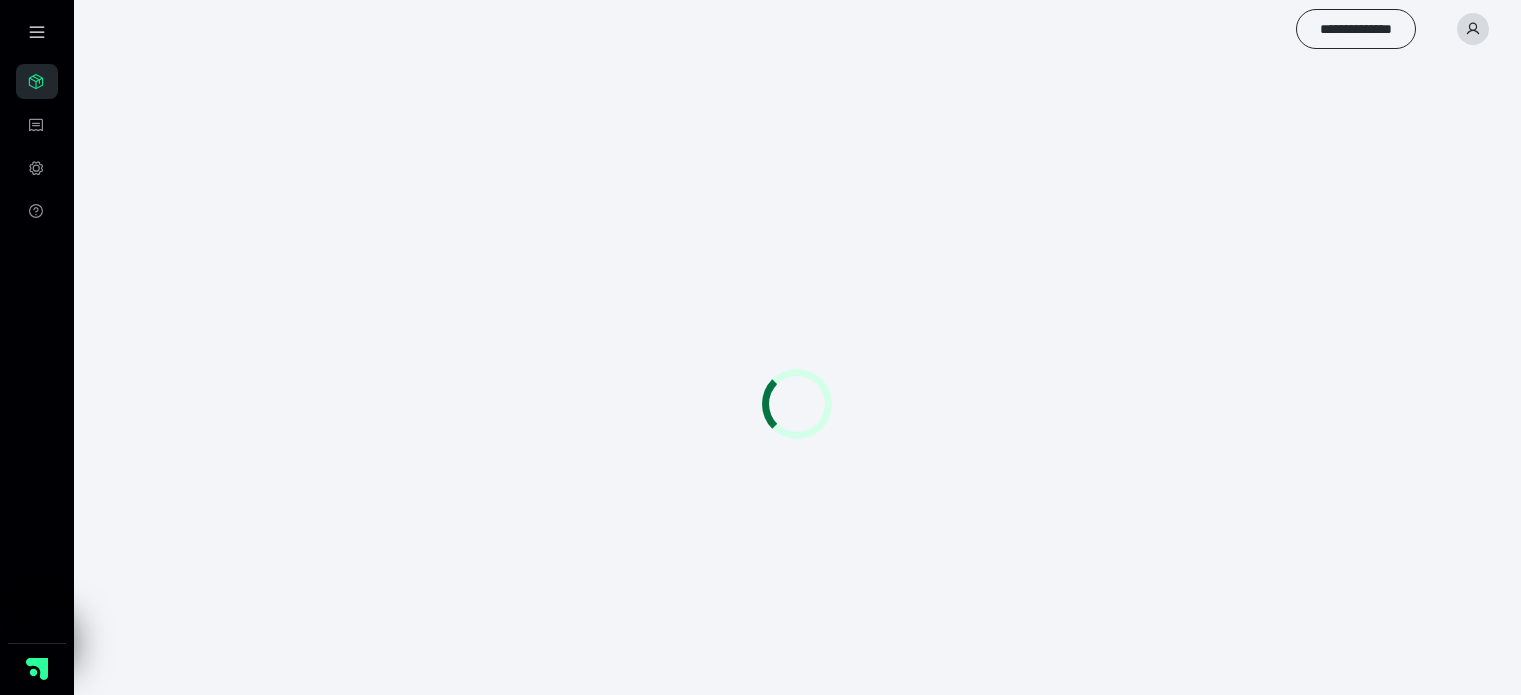 scroll, scrollTop: 0, scrollLeft: 0, axis: both 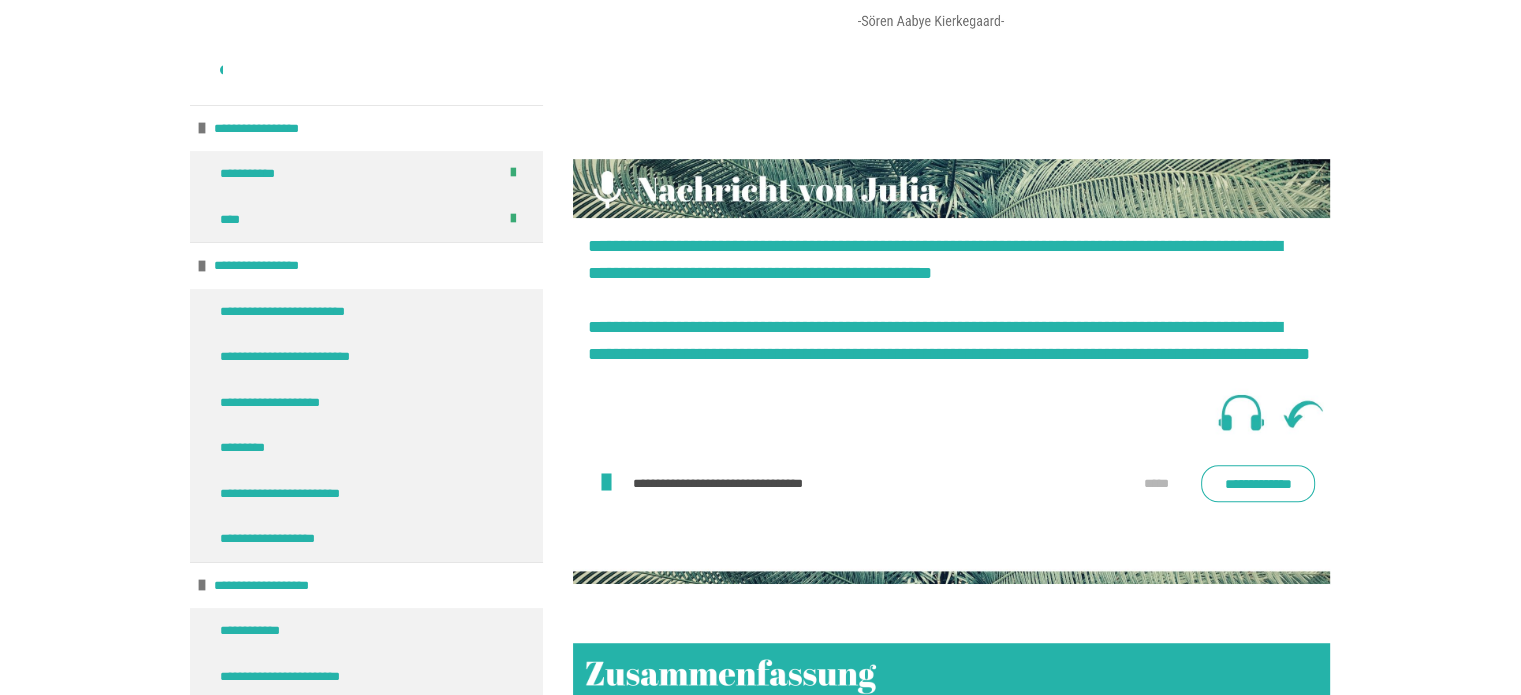 click on "**********" at bounding box center (1258, 483) 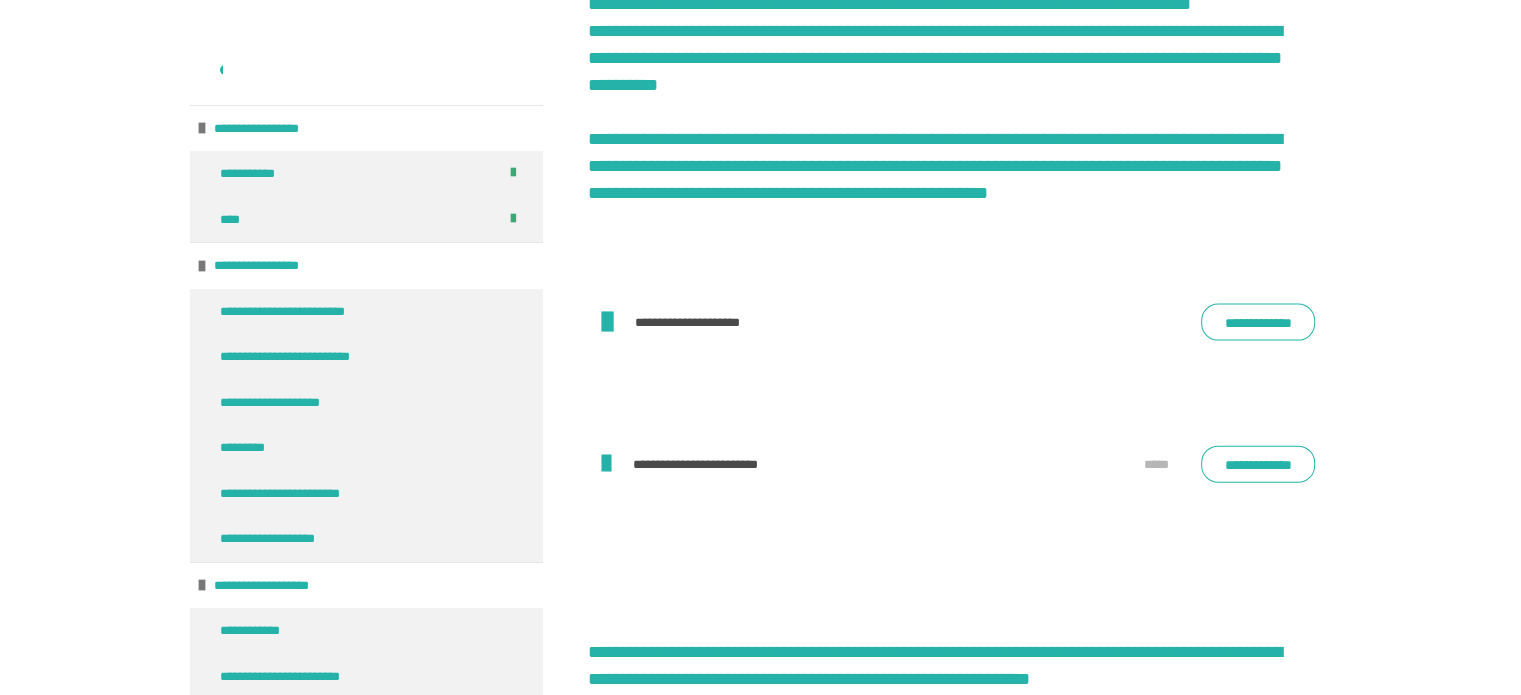 scroll, scrollTop: 4500, scrollLeft: 0, axis: vertical 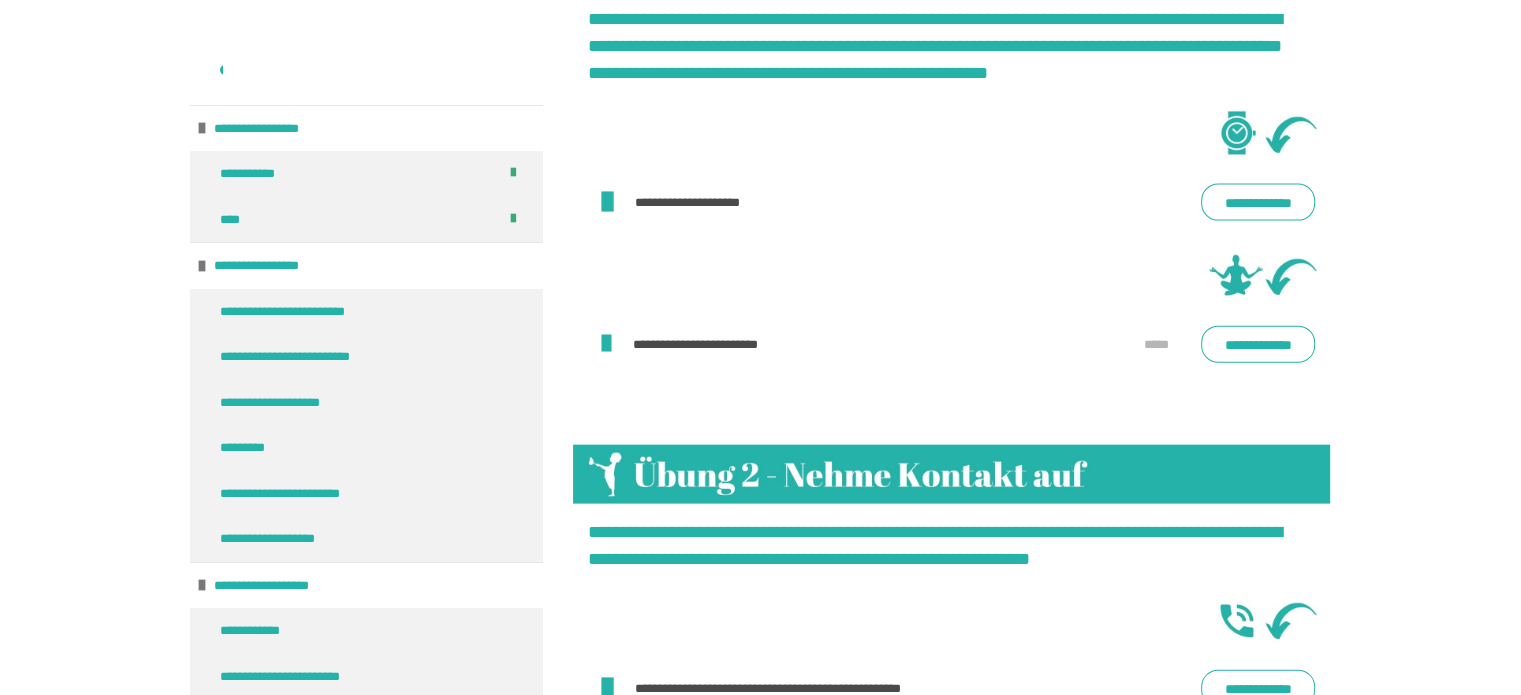 click on "**********" at bounding box center [1258, 202] 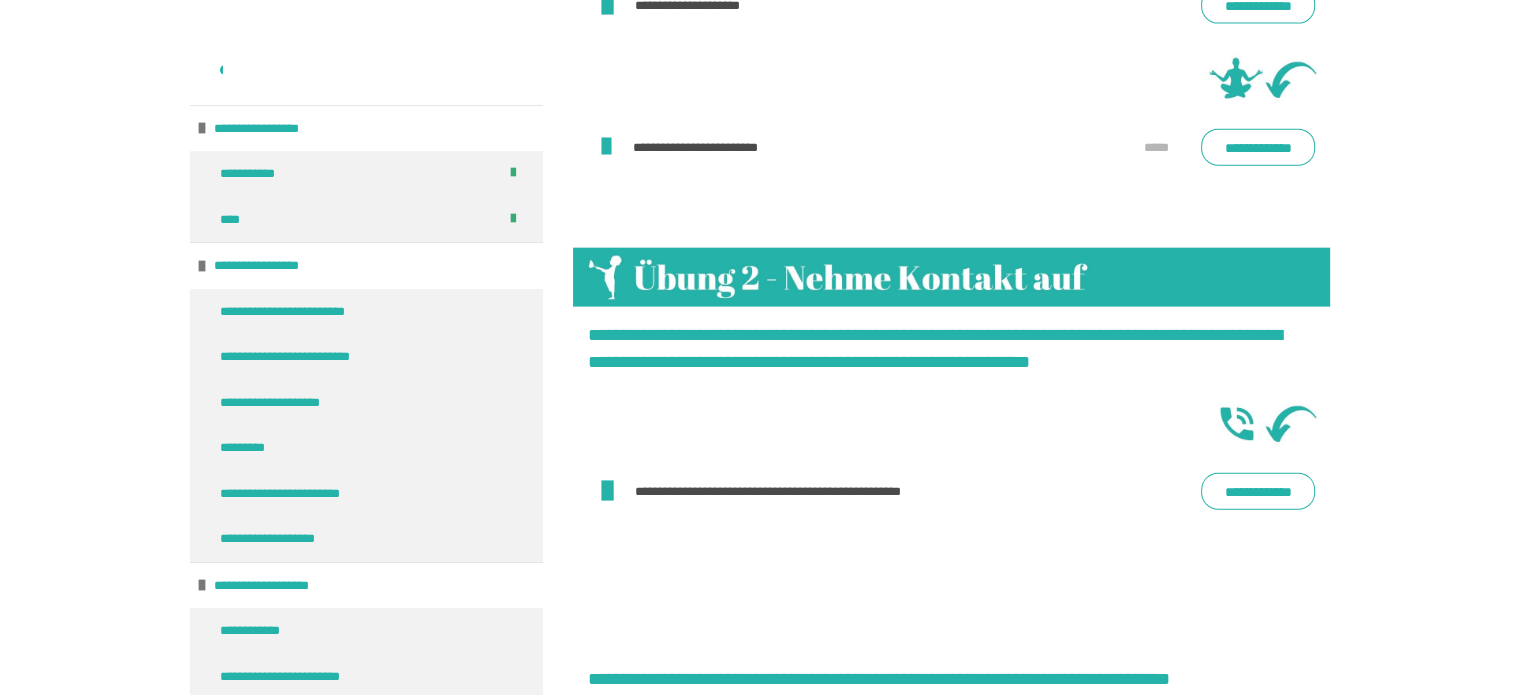 scroll, scrollTop: 4700, scrollLeft: 0, axis: vertical 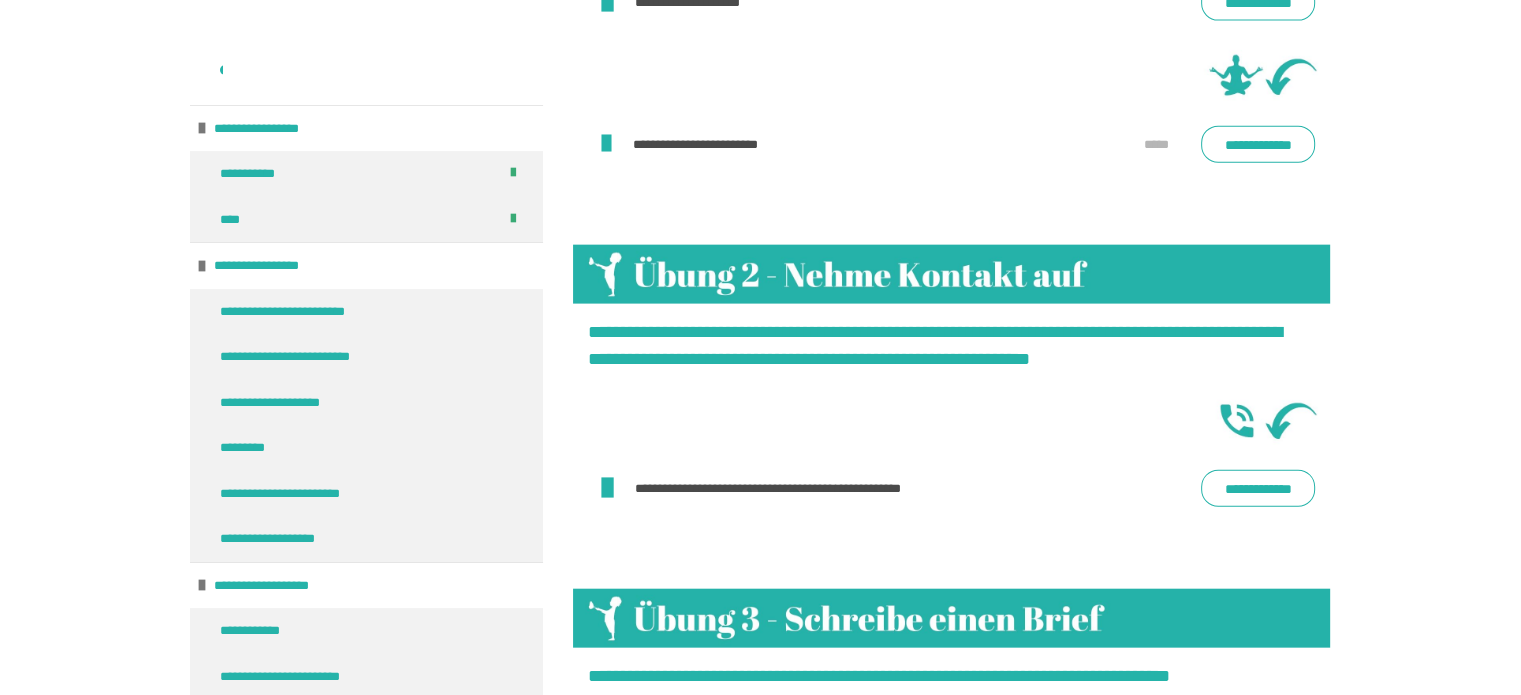 click on "**********" at bounding box center [1258, 144] 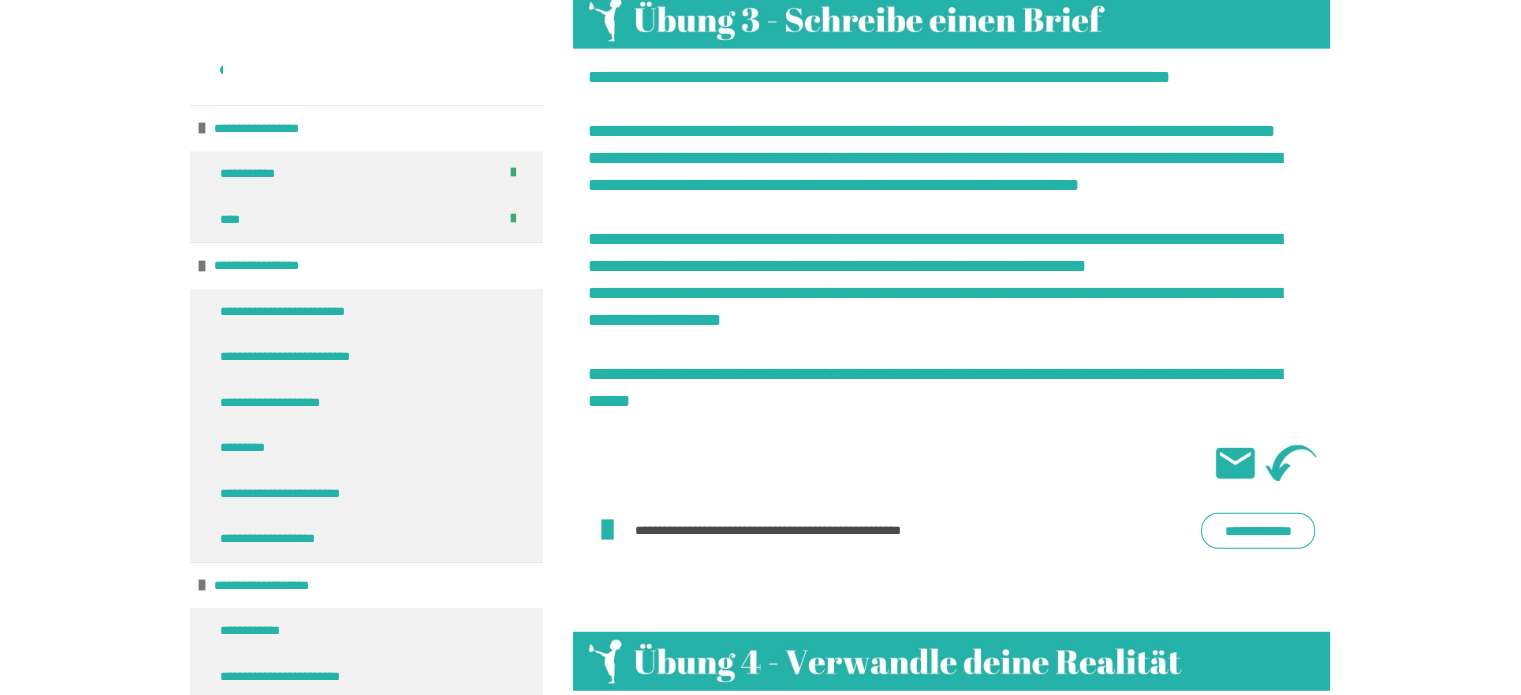 scroll, scrollTop: 5300, scrollLeft: 0, axis: vertical 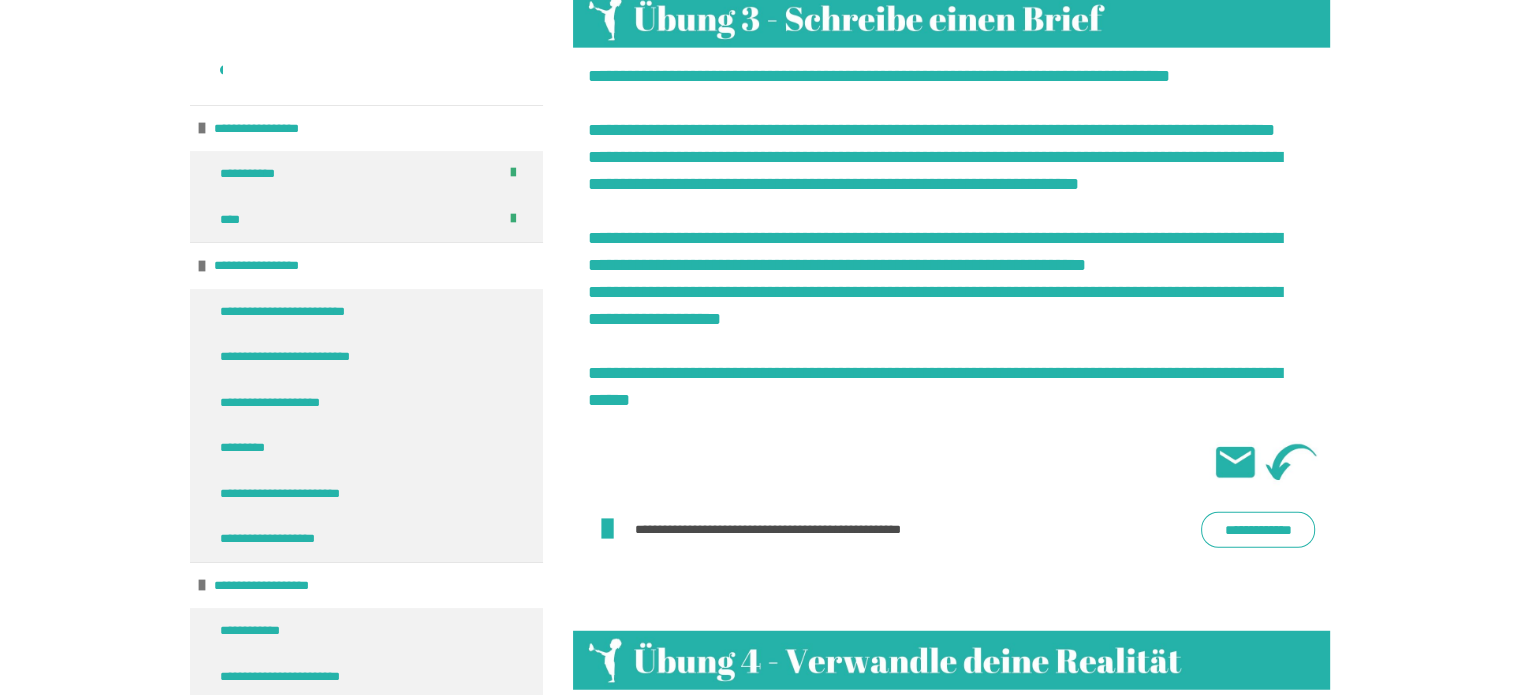 click on "**********" at bounding box center [1258, -112] 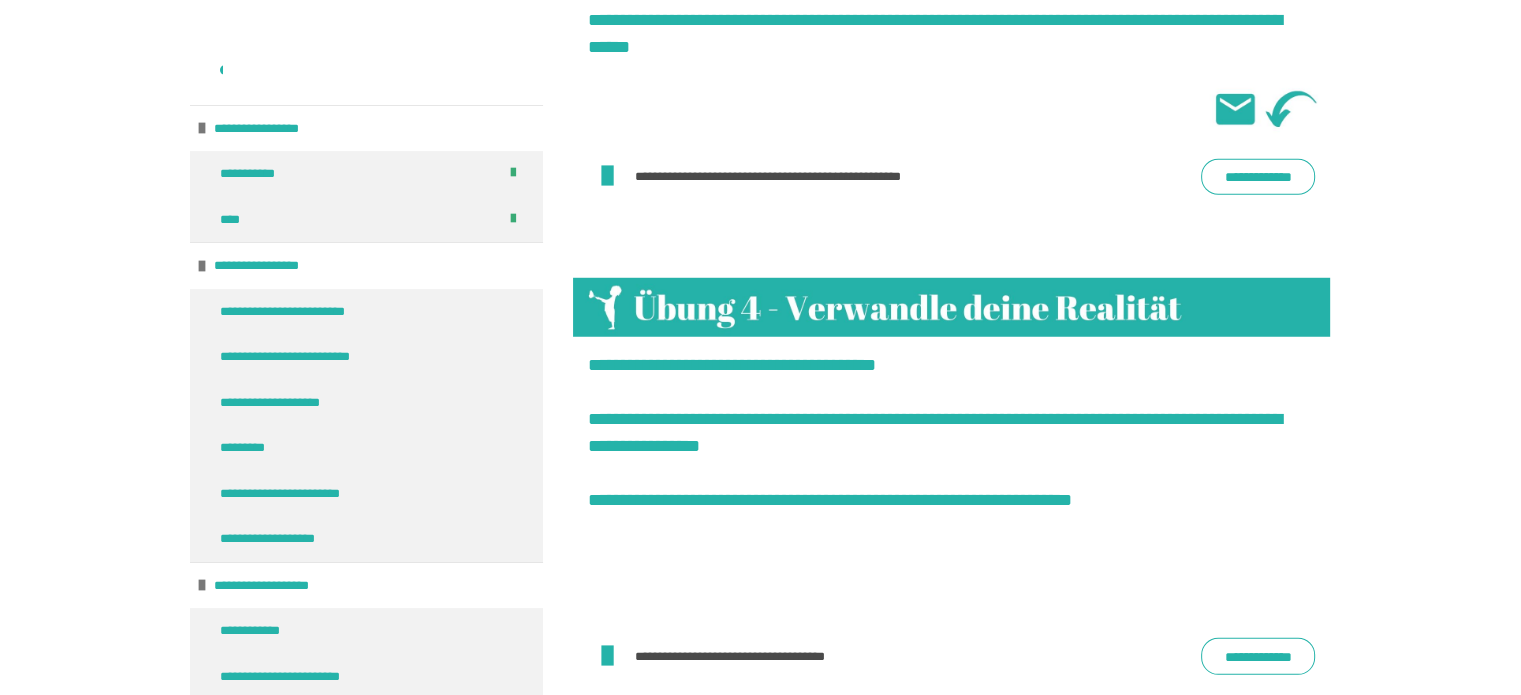 scroll, scrollTop: 5800, scrollLeft: 0, axis: vertical 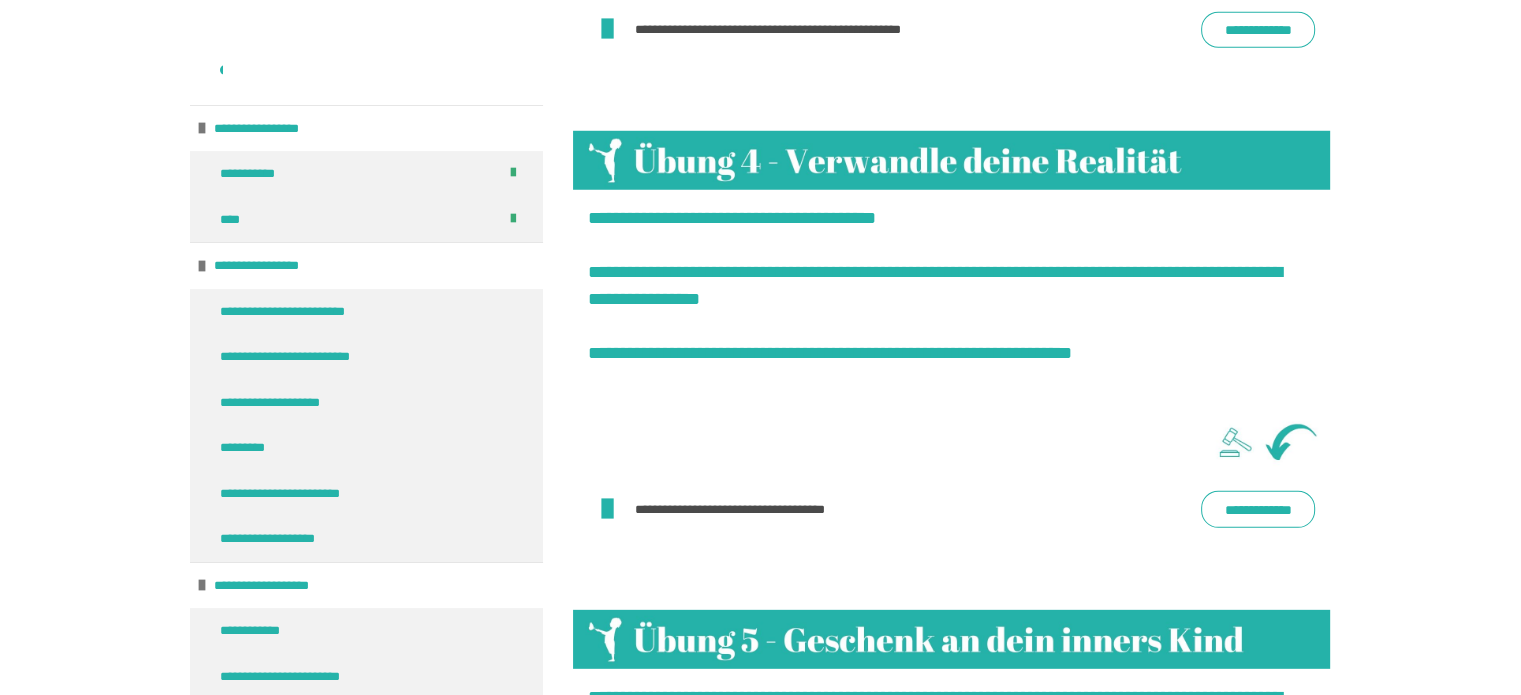 click on "**********" at bounding box center [1258, 30] 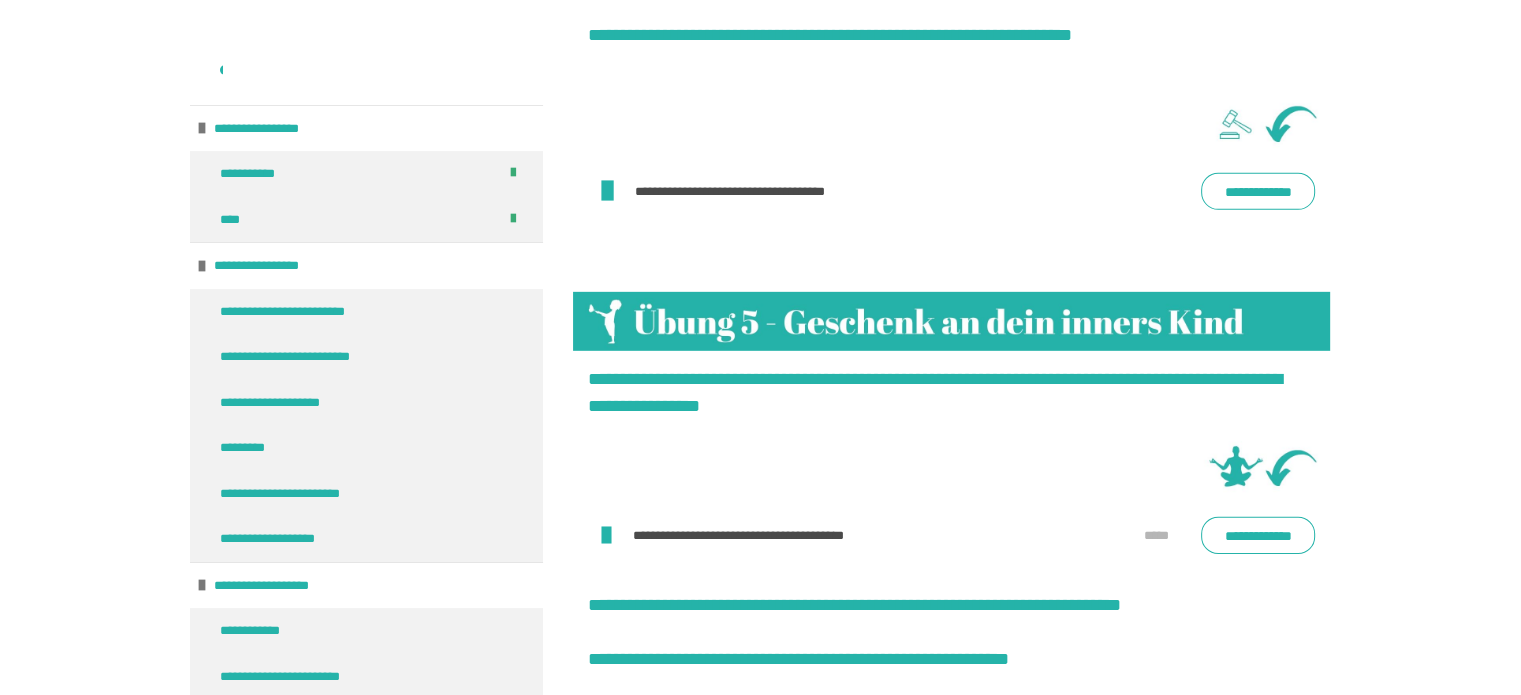 scroll, scrollTop: 6200, scrollLeft: 0, axis: vertical 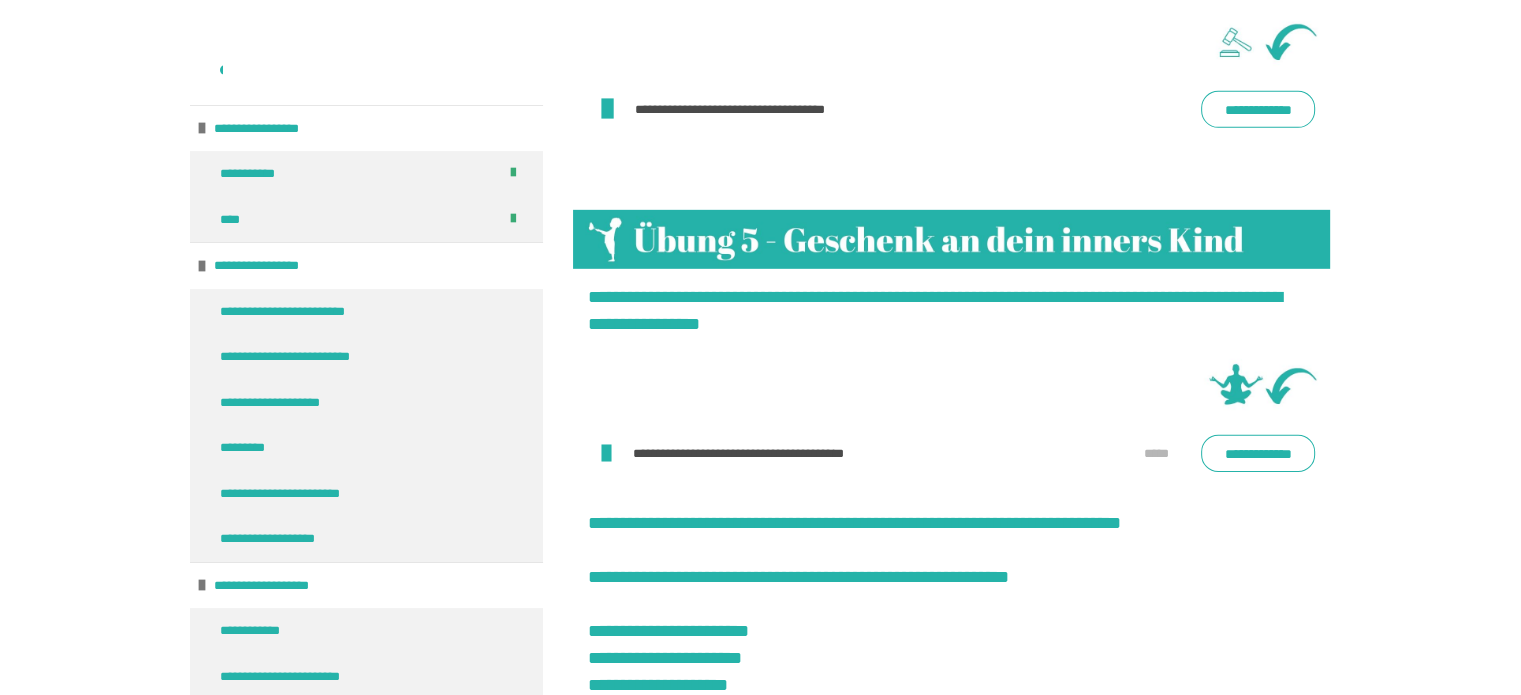 click on "**********" at bounding box center (1258, 109) 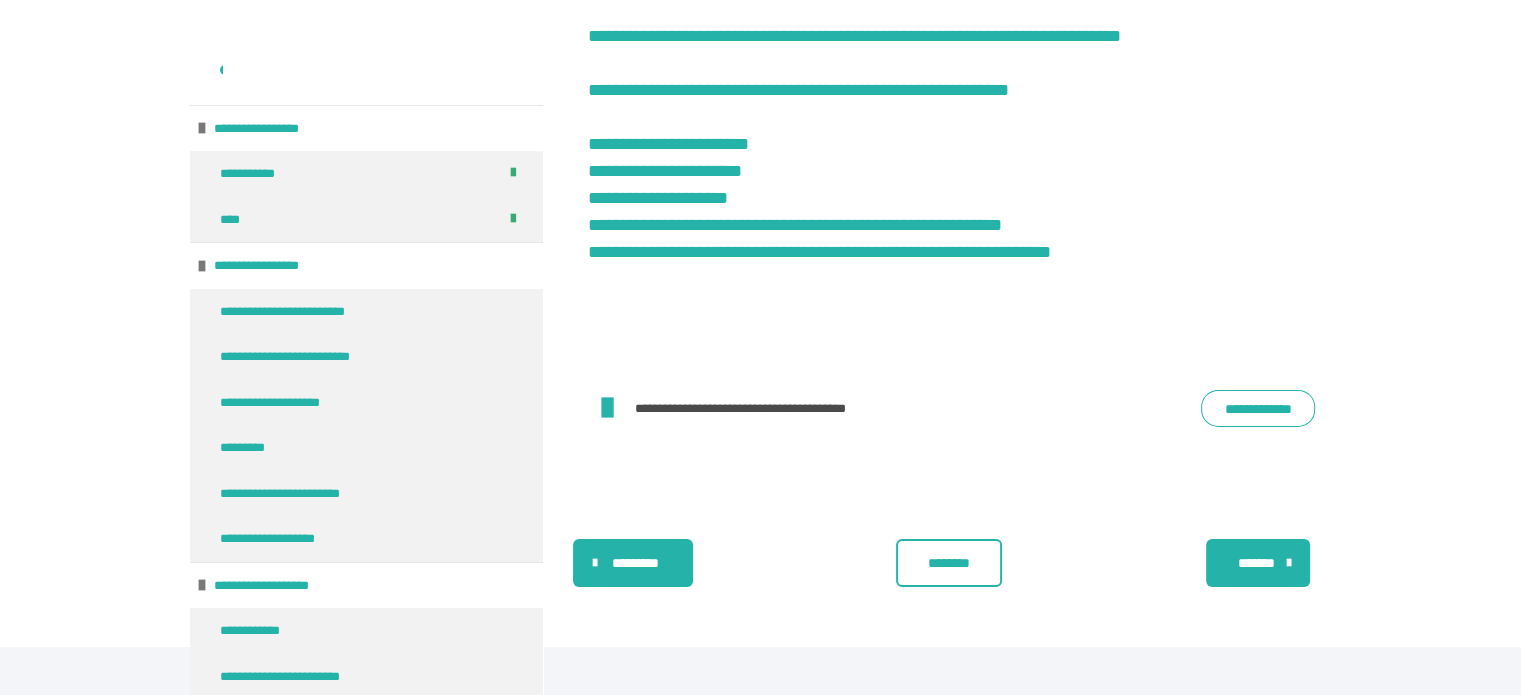 scroll, scrollTop: 6700, scrollLeft: 0, axis: vertical 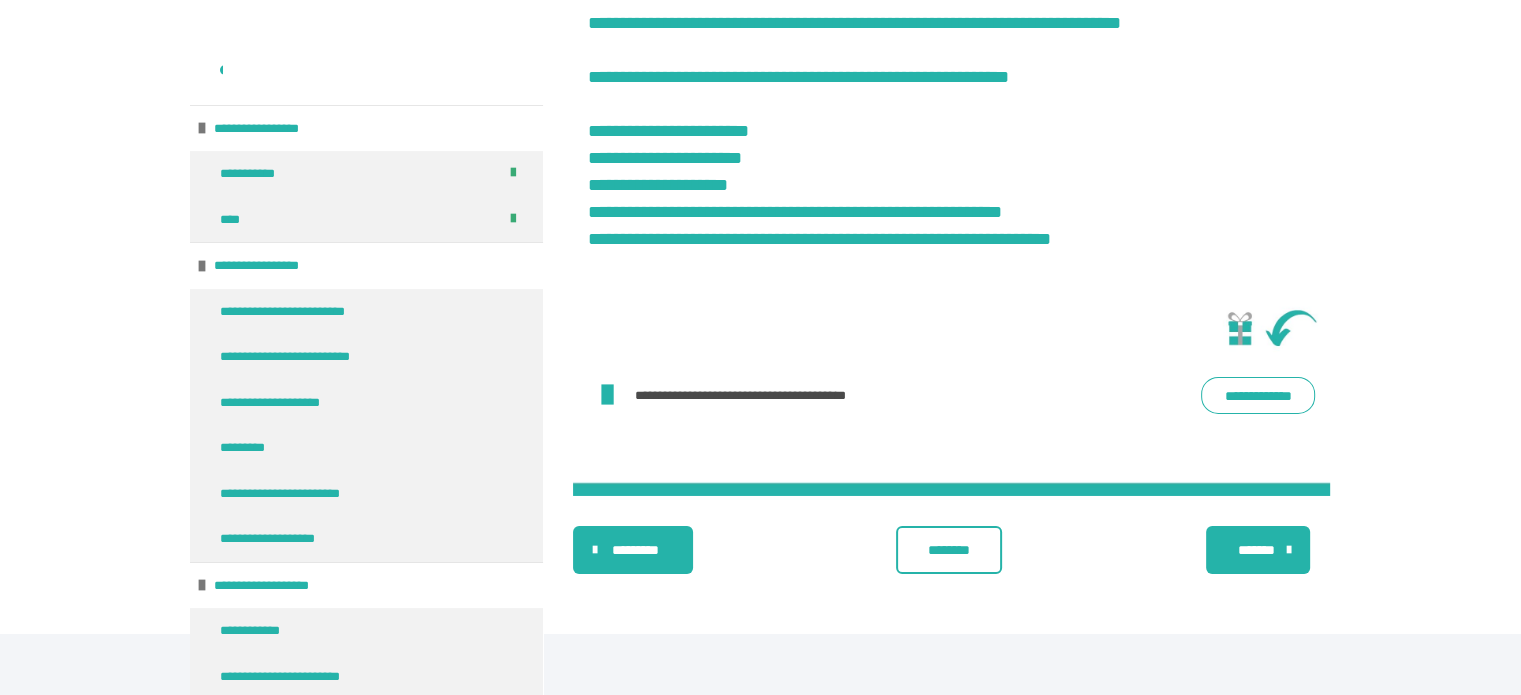 click on "**********" at bounding box center [1258, -47] 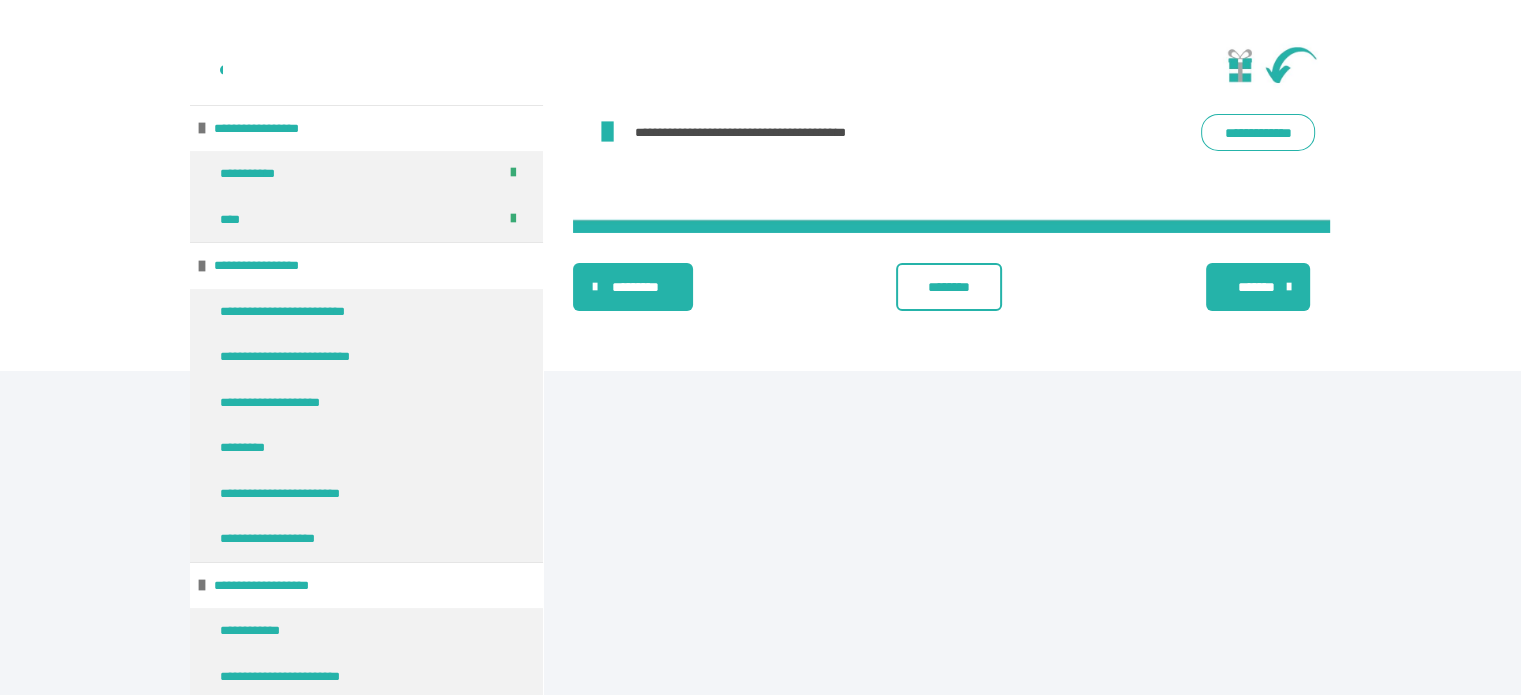 scroll, scrollTop: 6989, scrollLeft: 0, axis: vertical 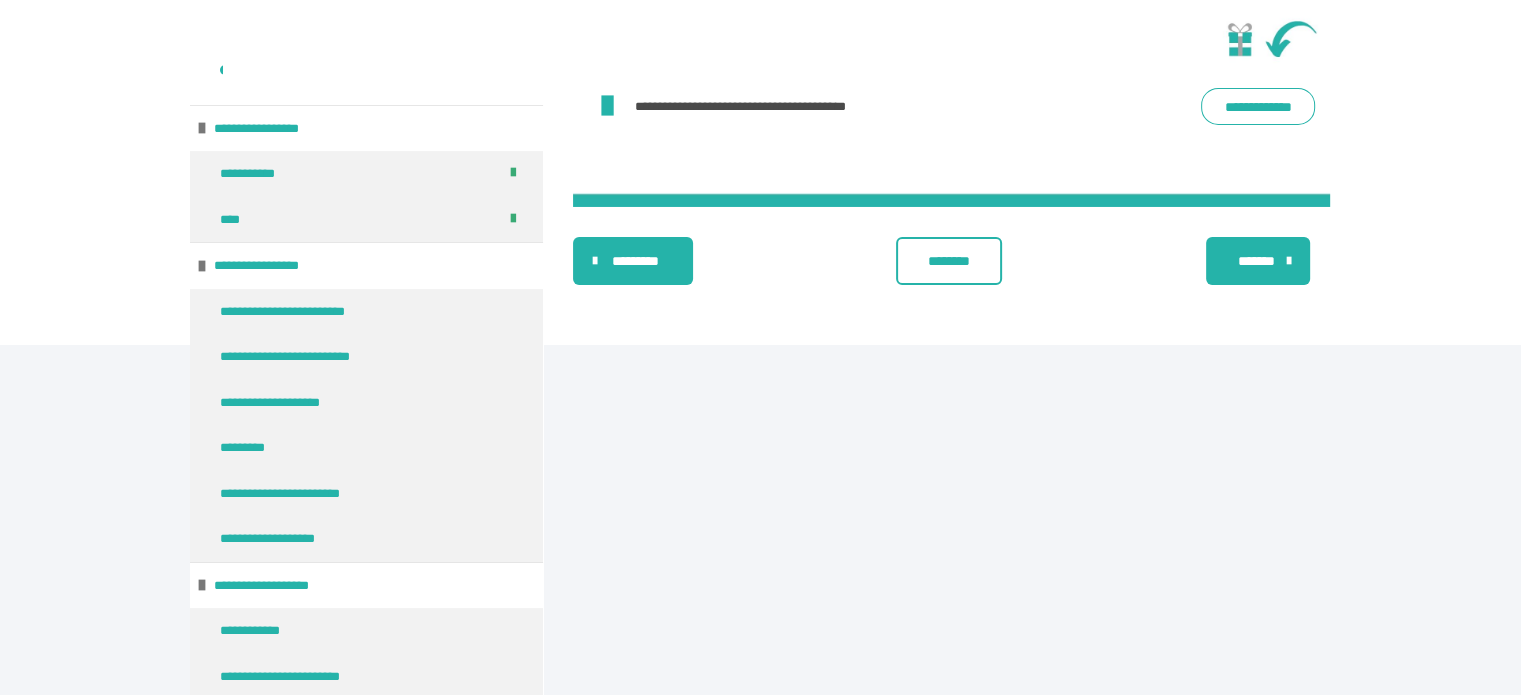 click on "**********" at bounding box center (1258, 106) 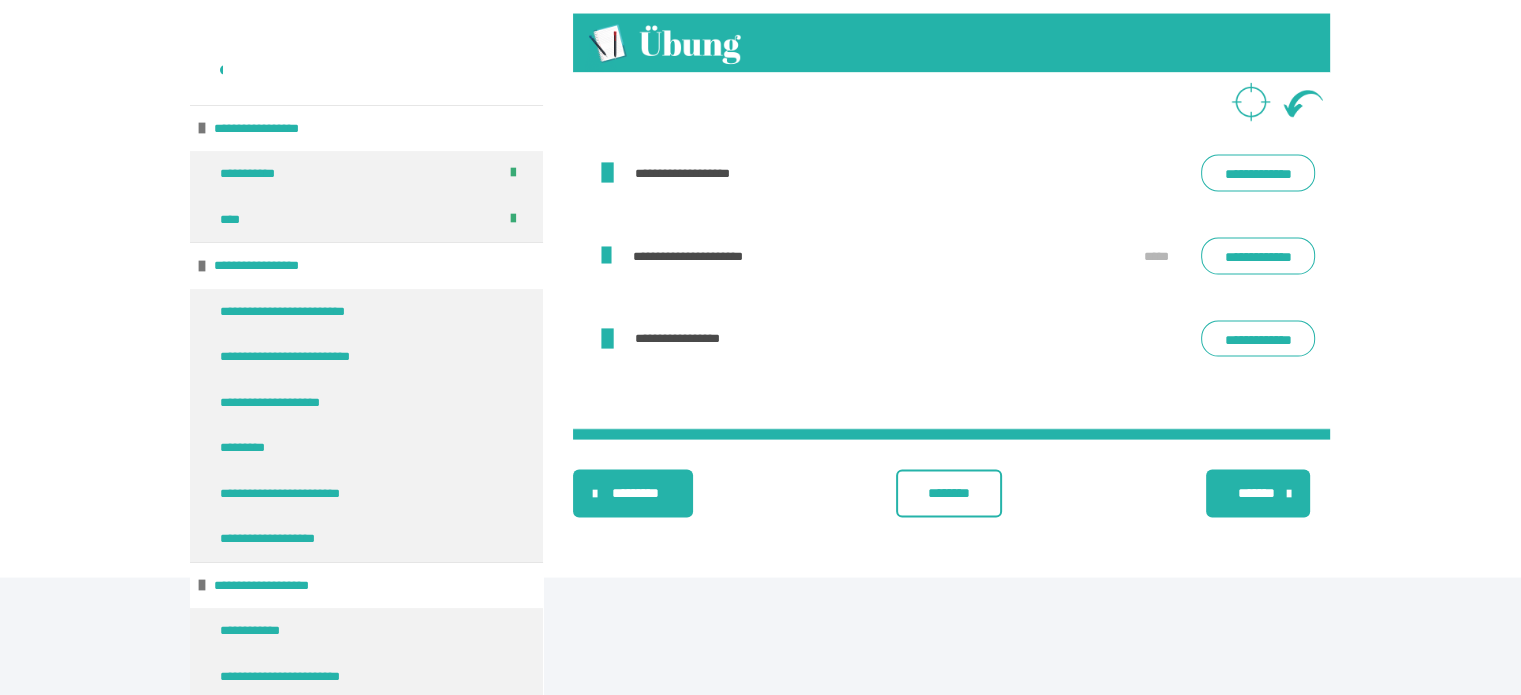 scroll, scrollTop: 4123, scrollLeft: 0, axis: vertical 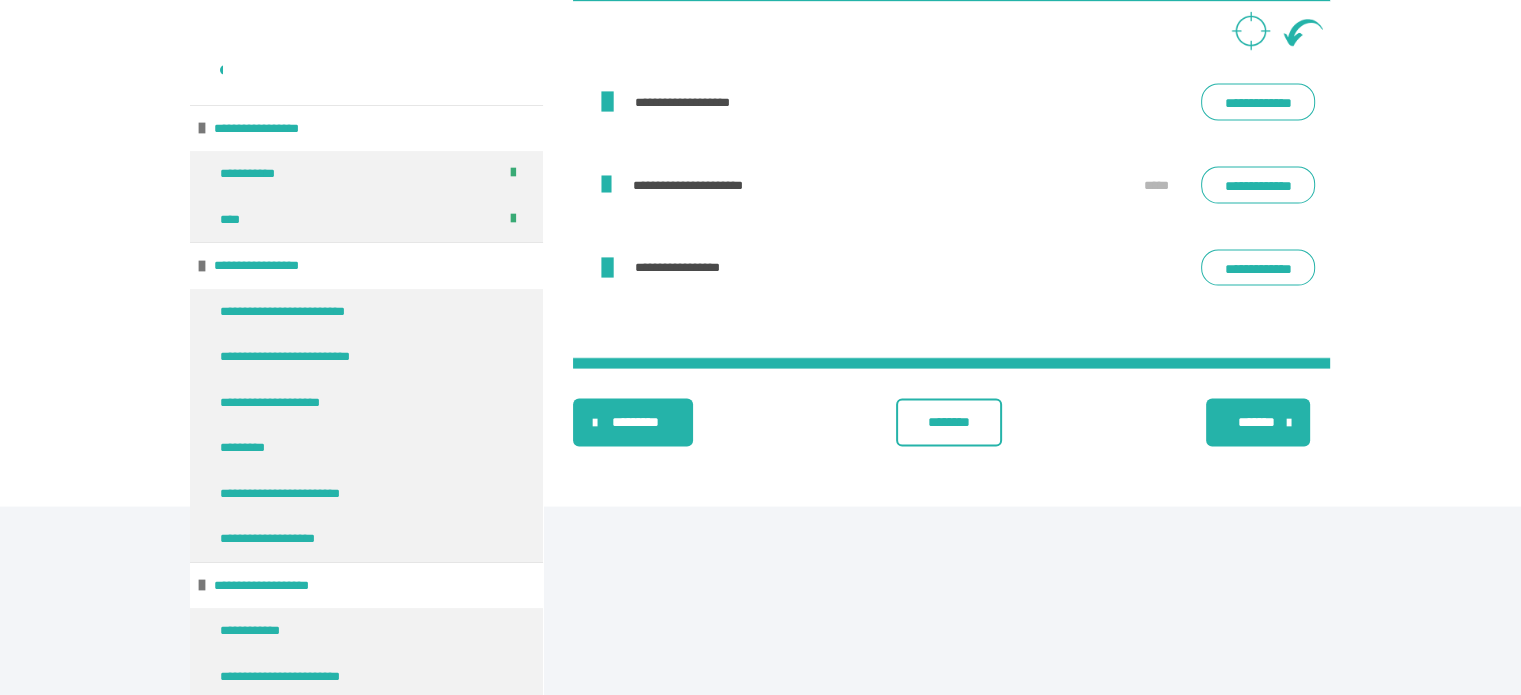 click on "**********" at bounding box center (1258, 102) 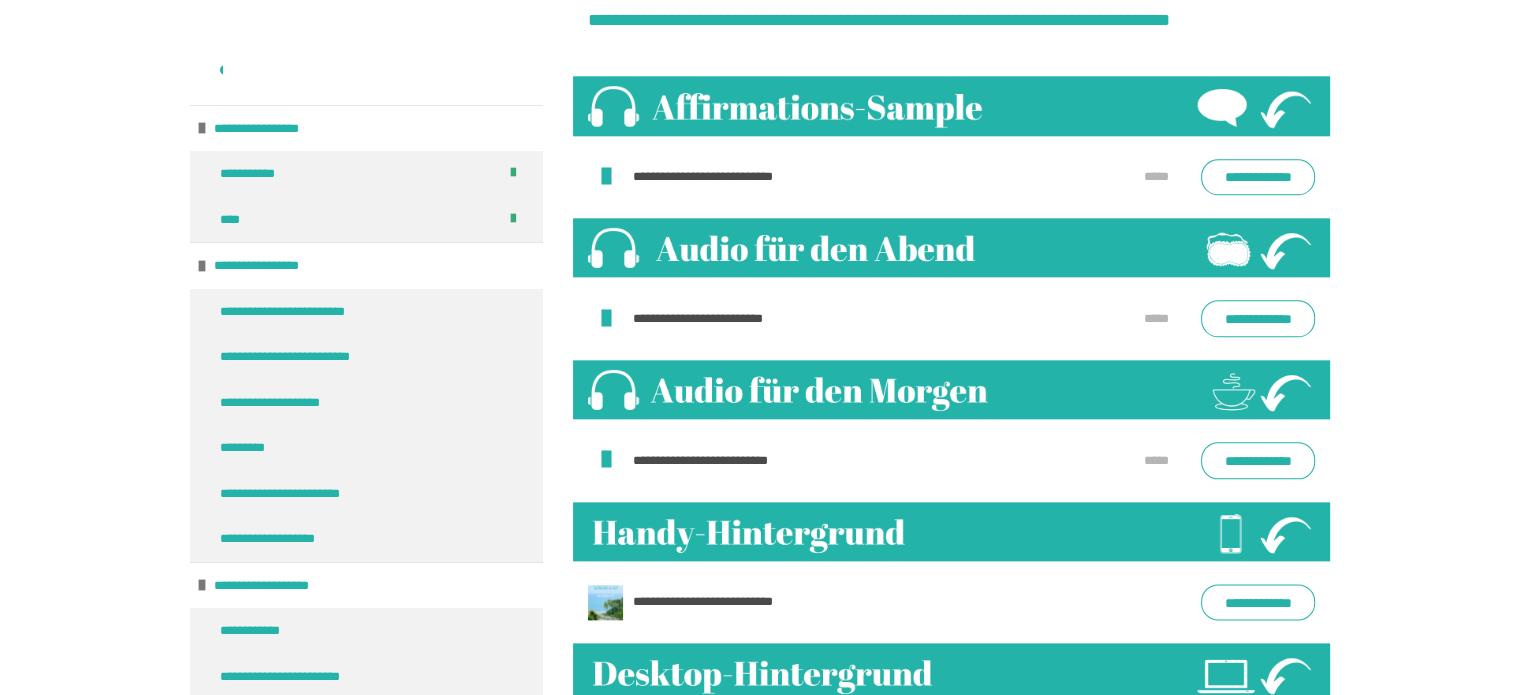 scroll, scrollTop: 2429, scrollLeft: 0, axis: vertical 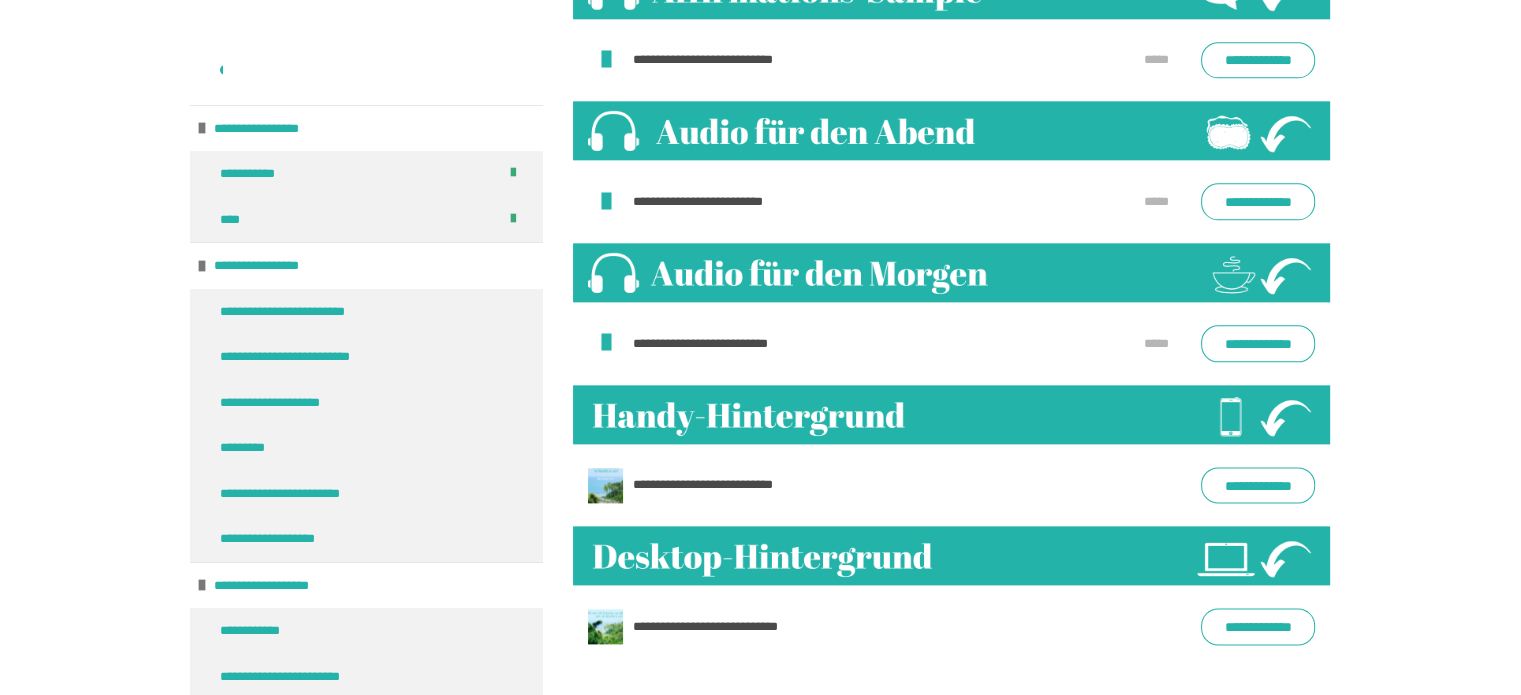 click on "**********" at bounding box center (1258, 60) 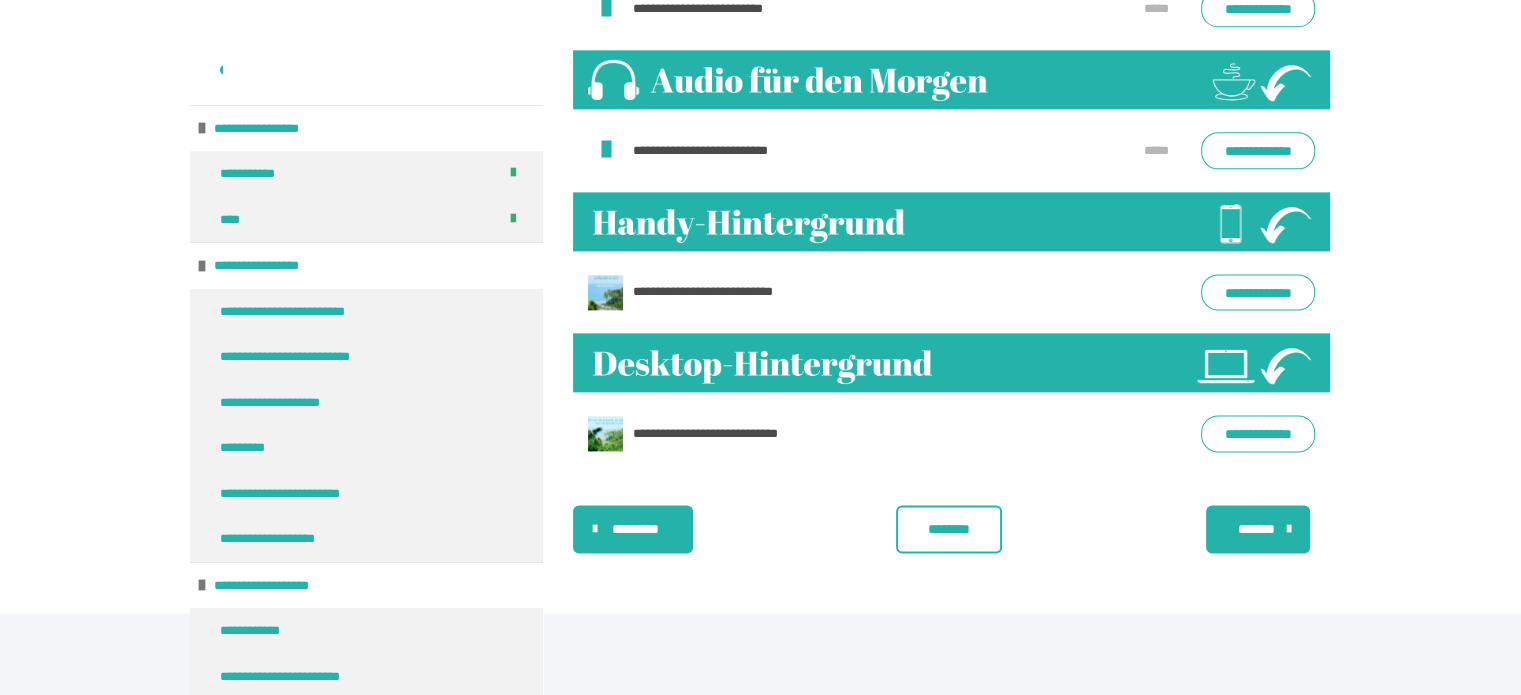 scroll, scrollTop: 2629, scrollLeft: 0, axis: vertical 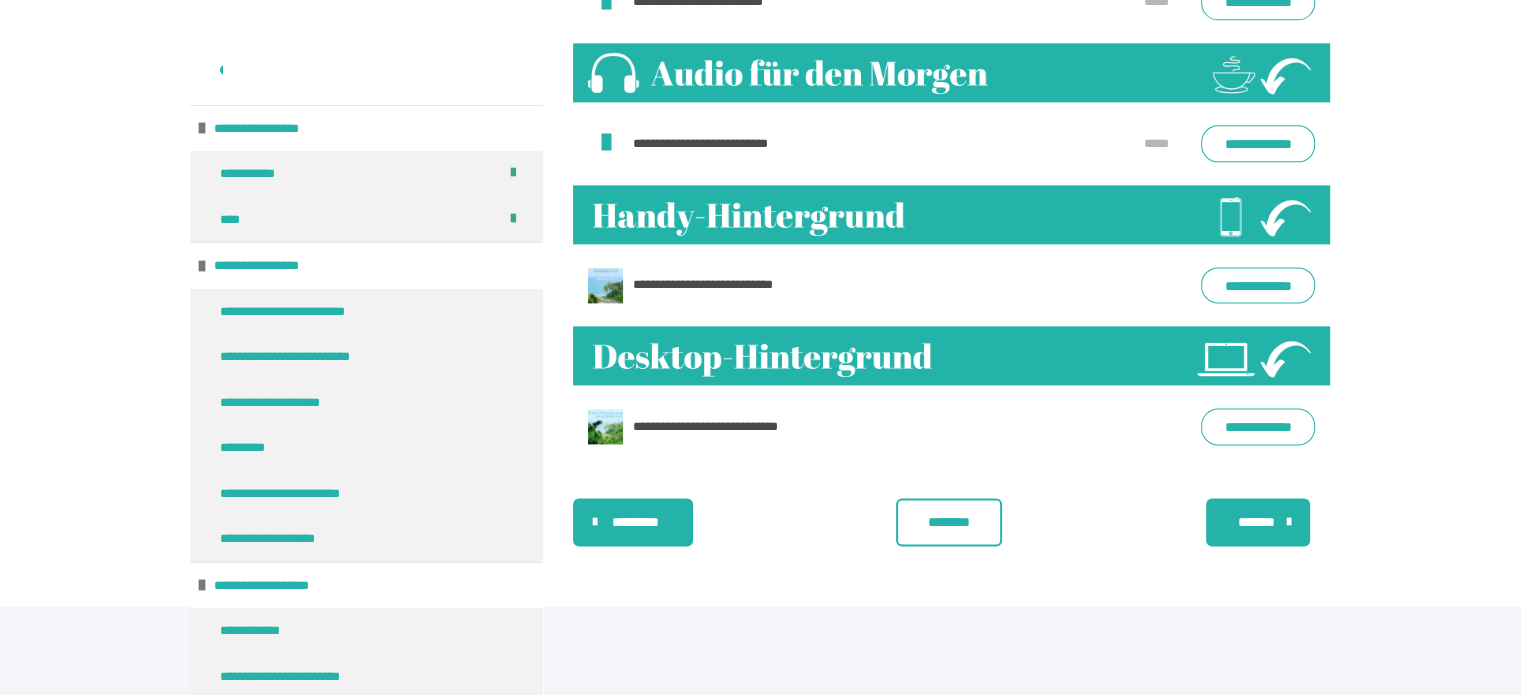 click on "**********" at bounding box center (1258, 285) 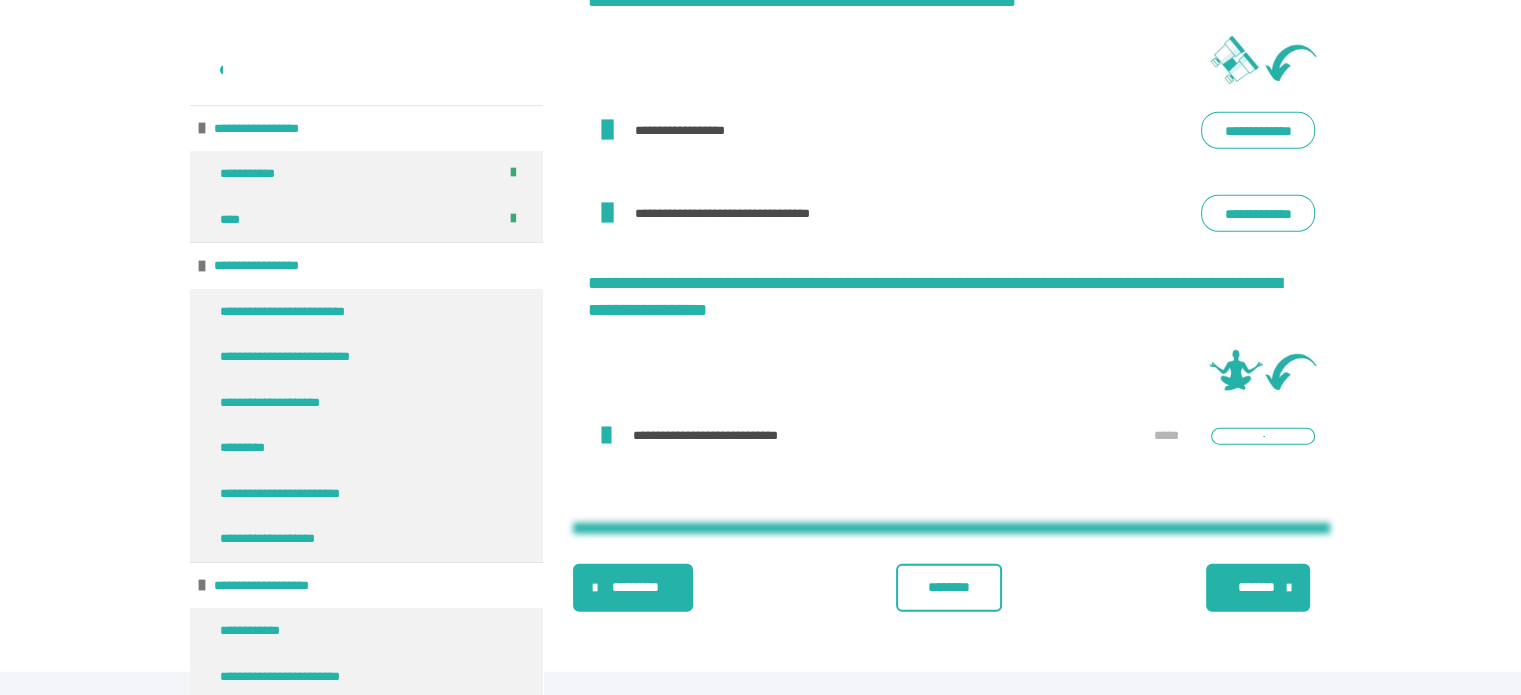 scroll, scrollTop: 4900, scrollLeft: 0, axis: vertical 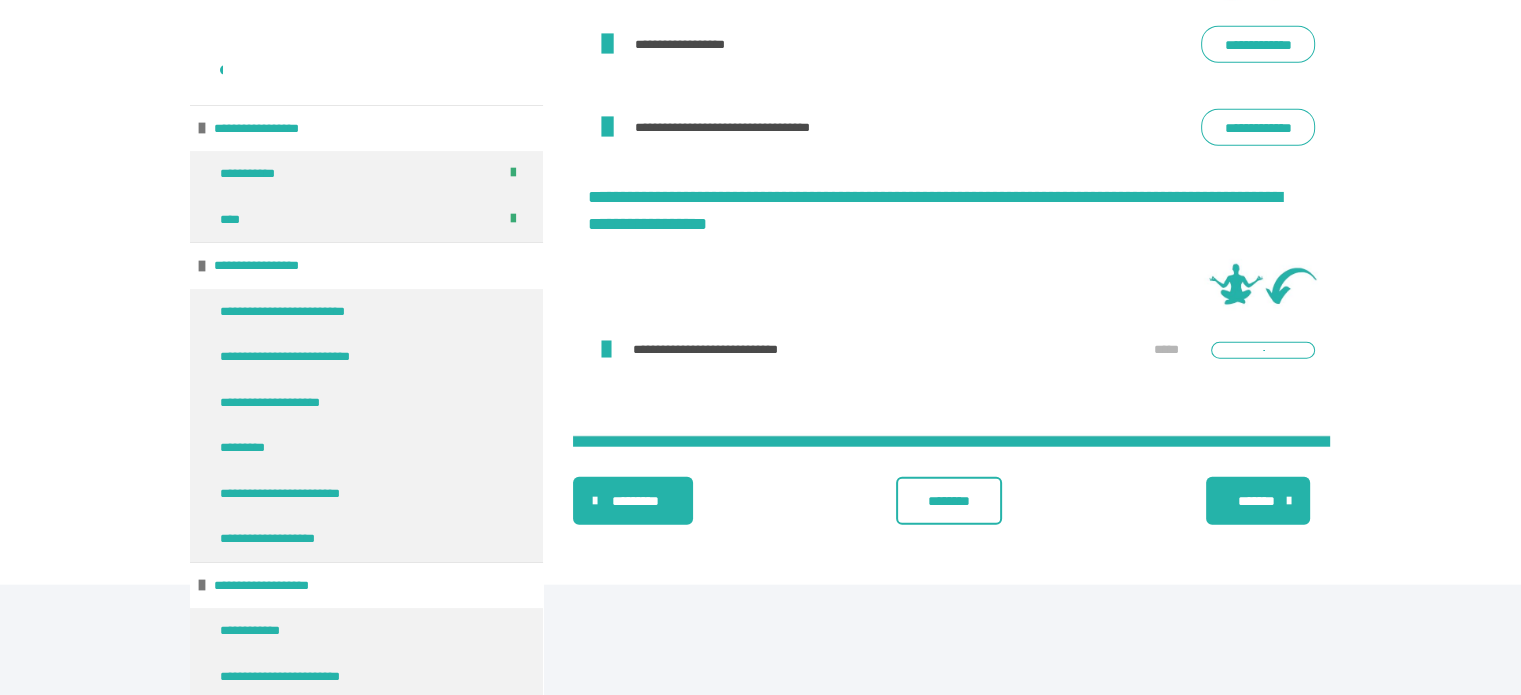 click on "**********" at bounding box center (1258, 44) 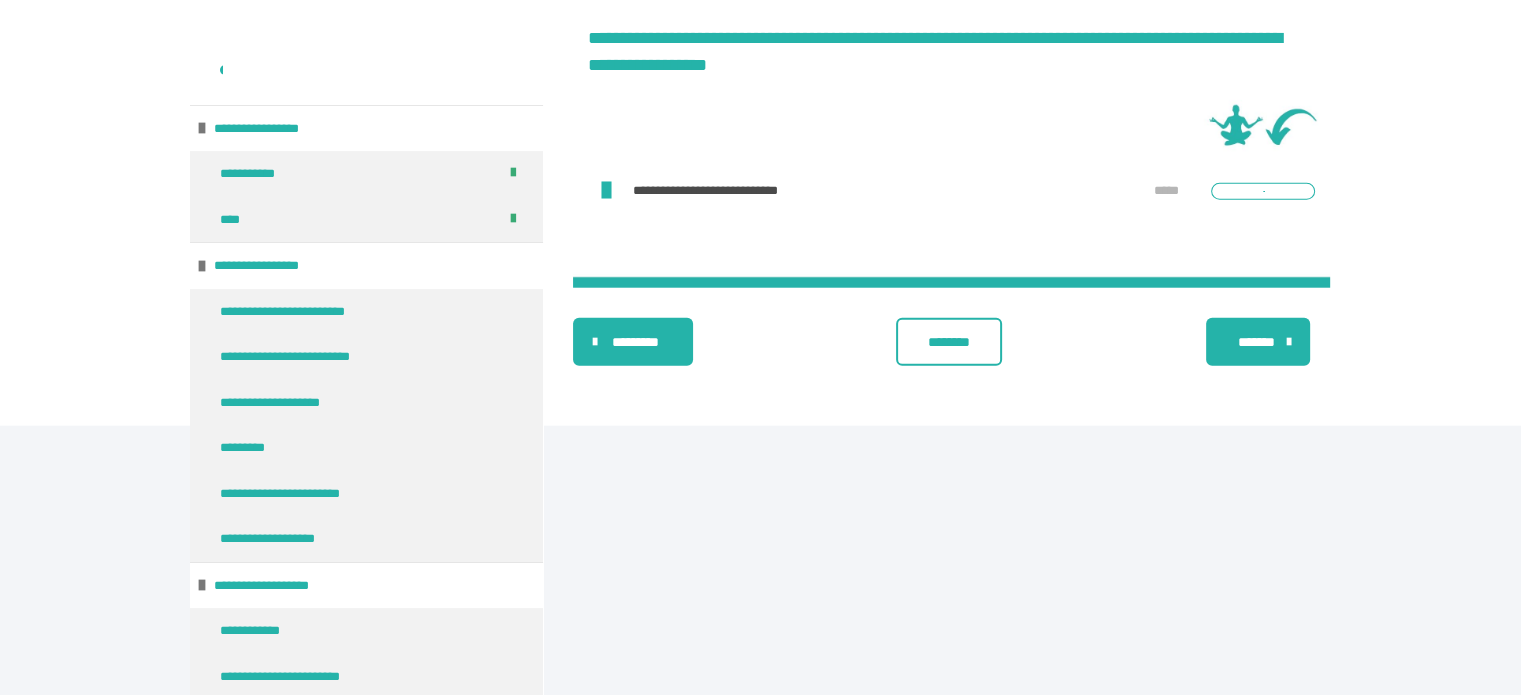 scroll, scrollTop: 5060, scrollLeft: 0, axis: vertical 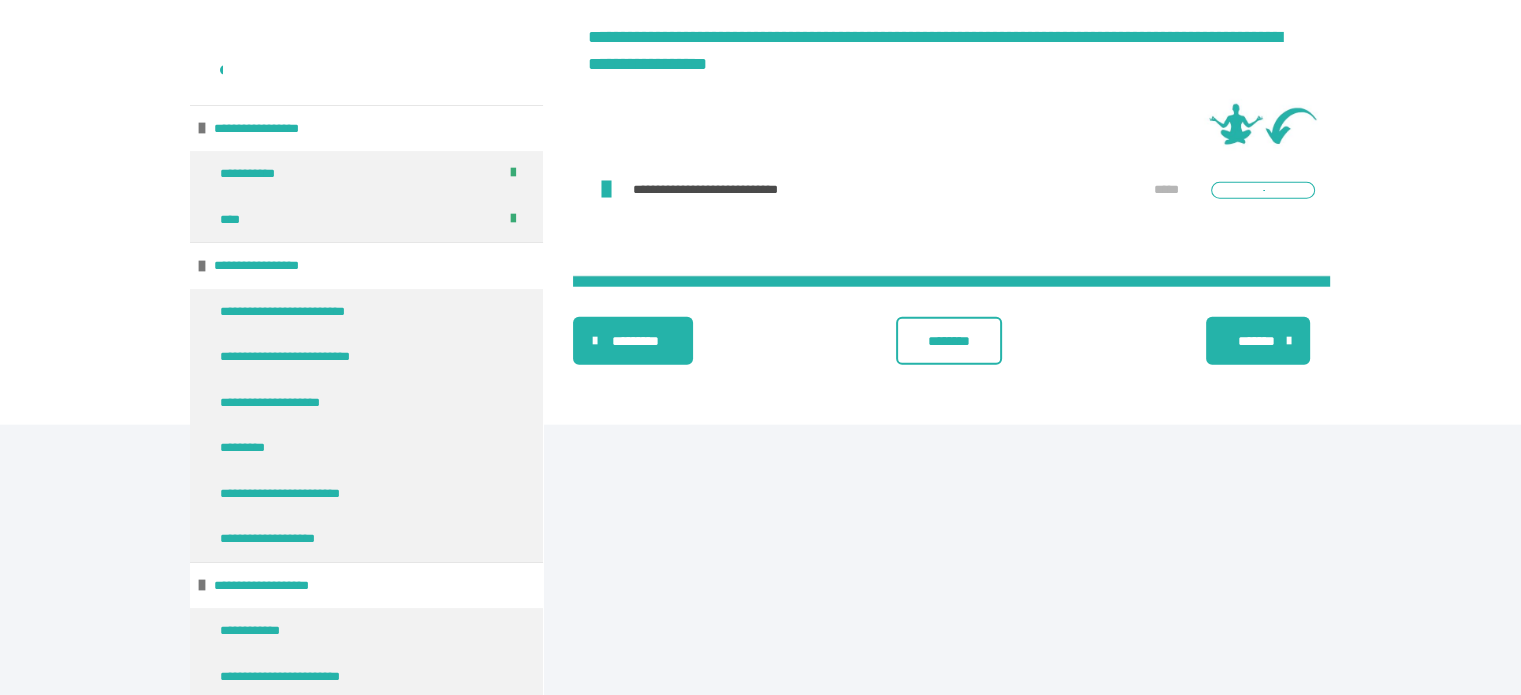 click on "**********" at bounding box center (1263, 190) 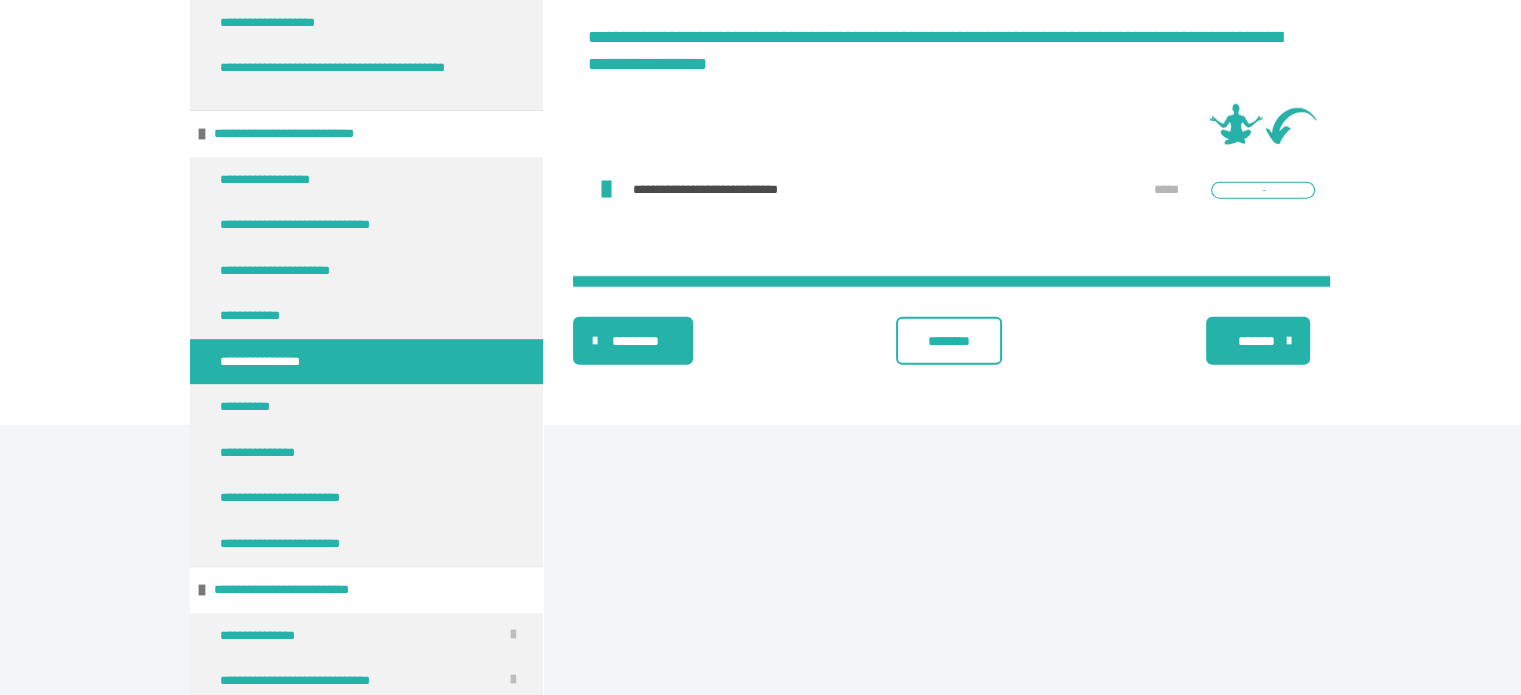scroll, scrollTop: 800, scrollLeft: 0, axis: vertical 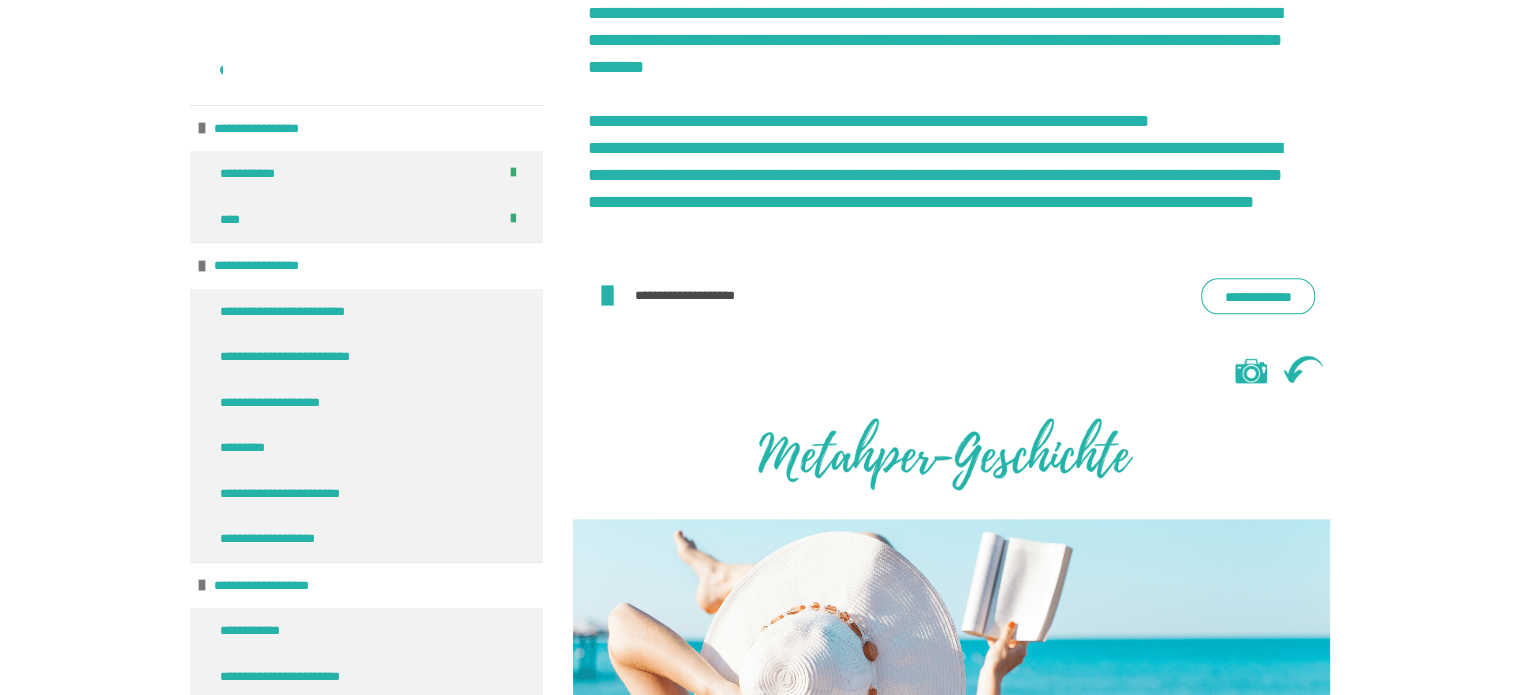 click on "**********" at bounding box center [1258, 296] 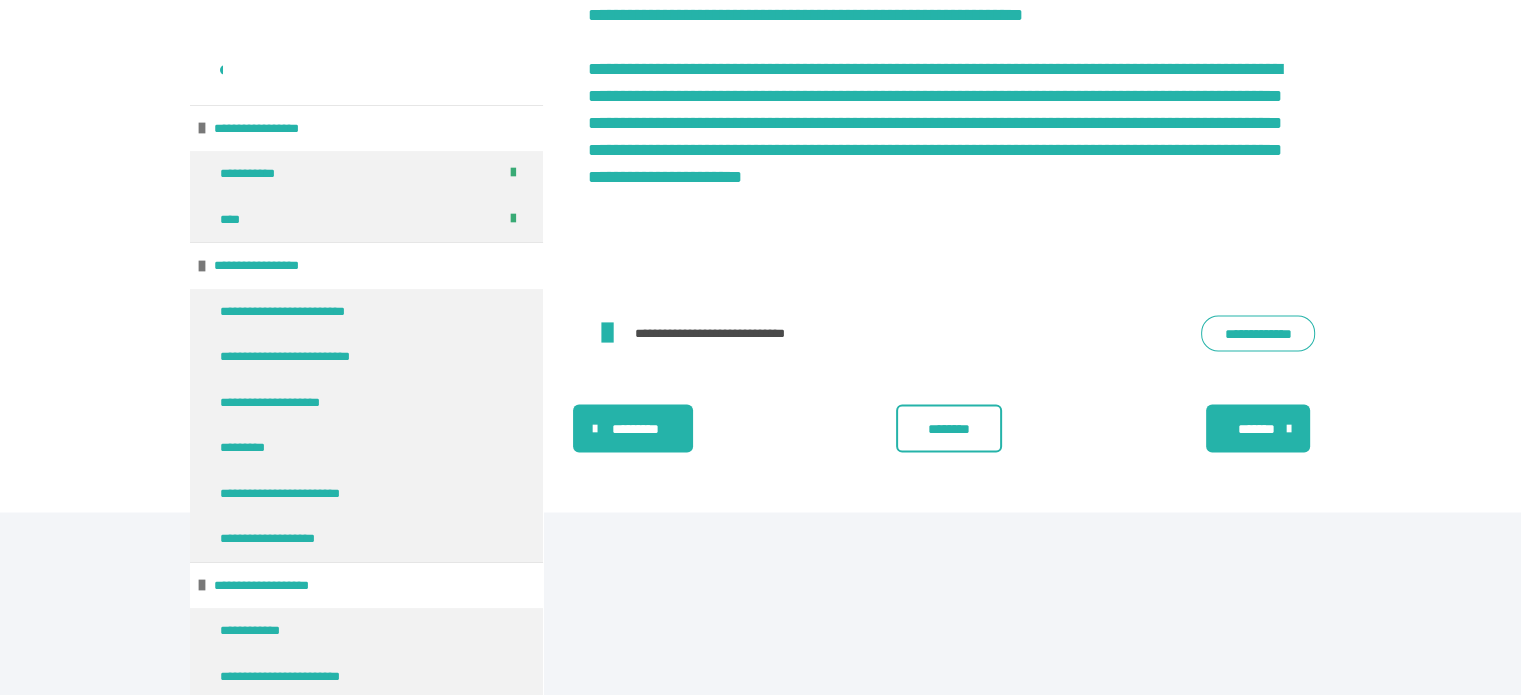 scroll, scrollTop: 3802, scrollLeft: 0, axis: vertical 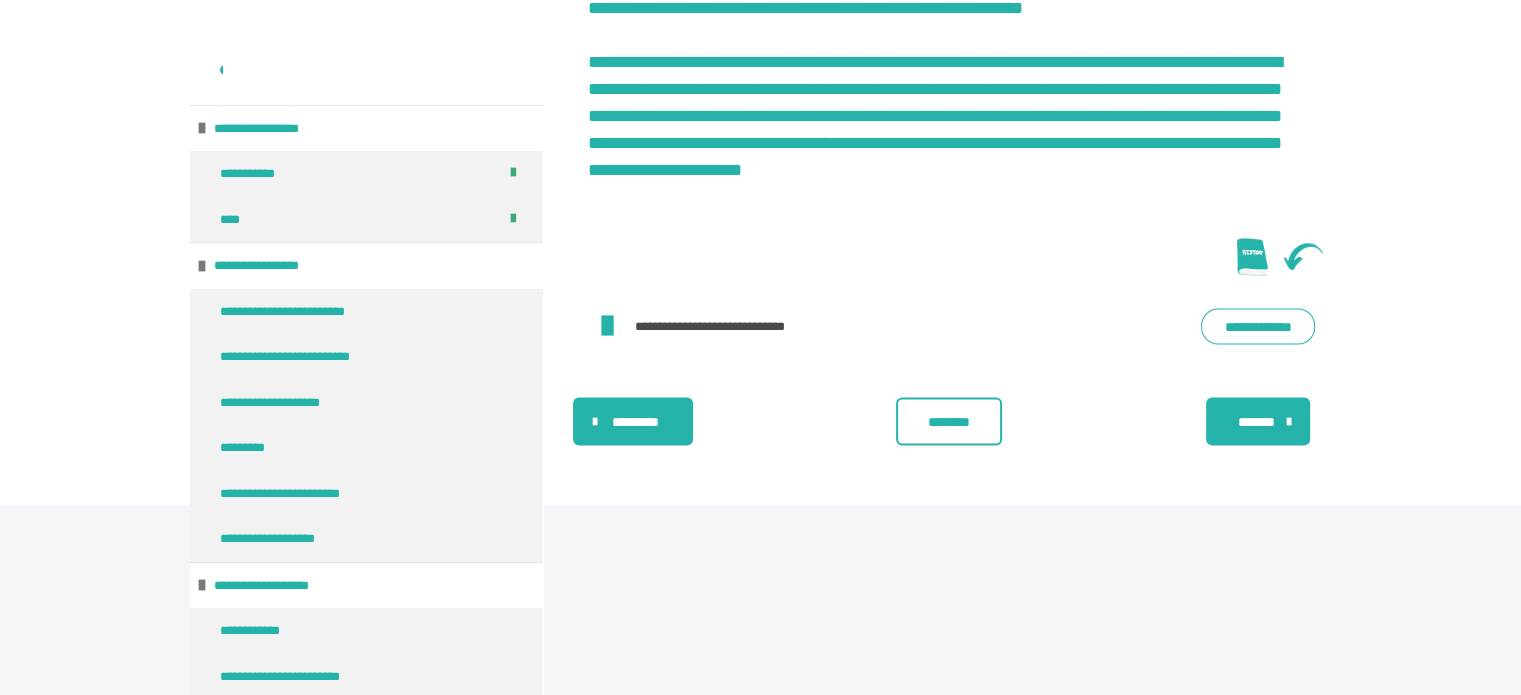click on "**********" at bounding box center (1258, 327) 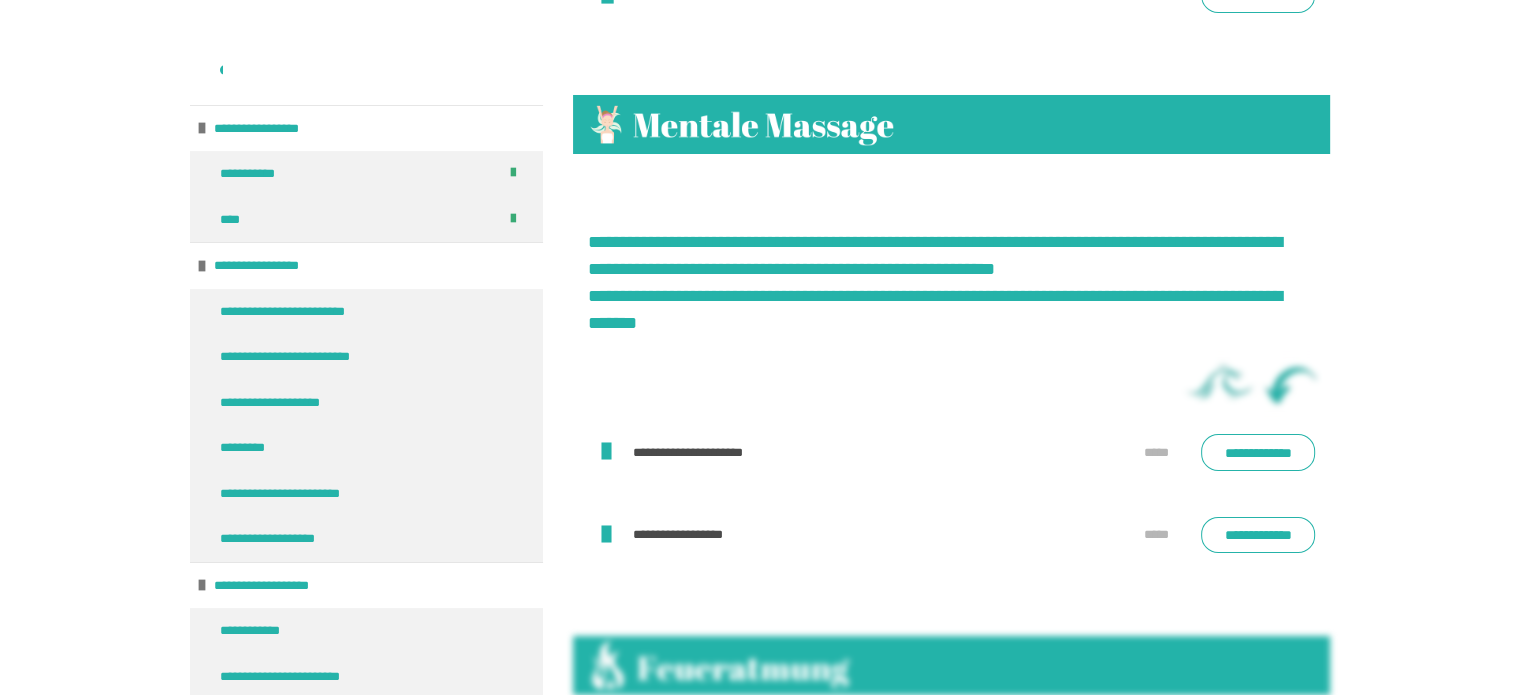 scroll, scrollTop: 7500, scrollLeft: 0, axis: vertical 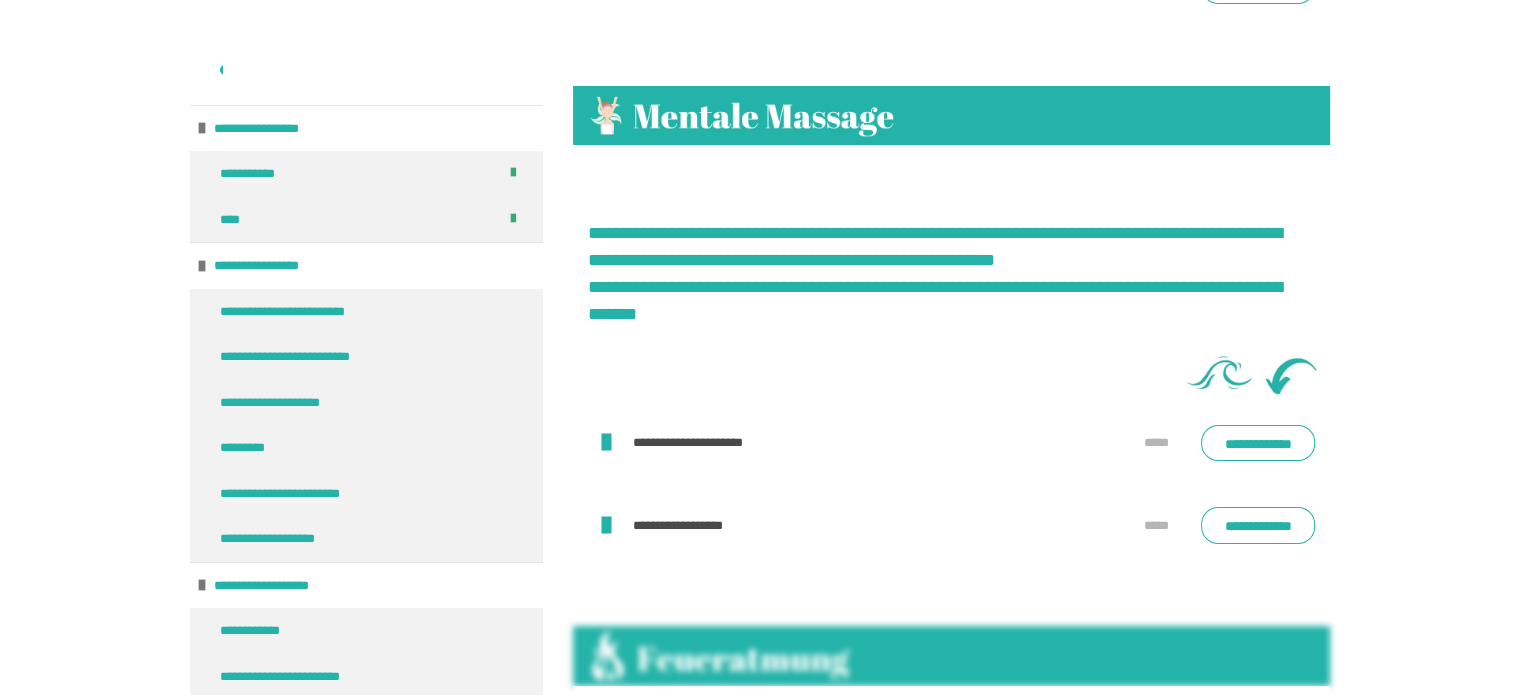 click on "**********" at bounding box center [1258, -15] 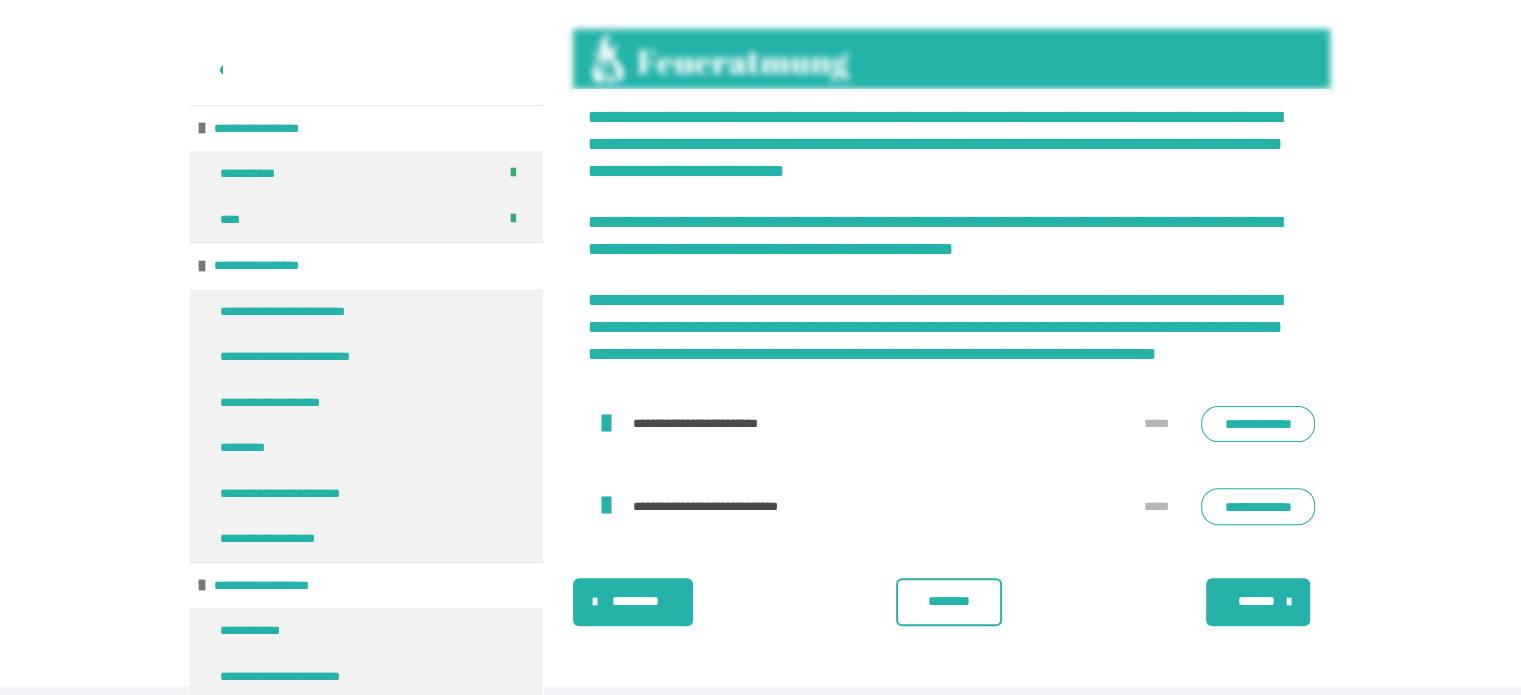 scroll, scrollTop: 8100, scrollLeft: 0, axis: vertical 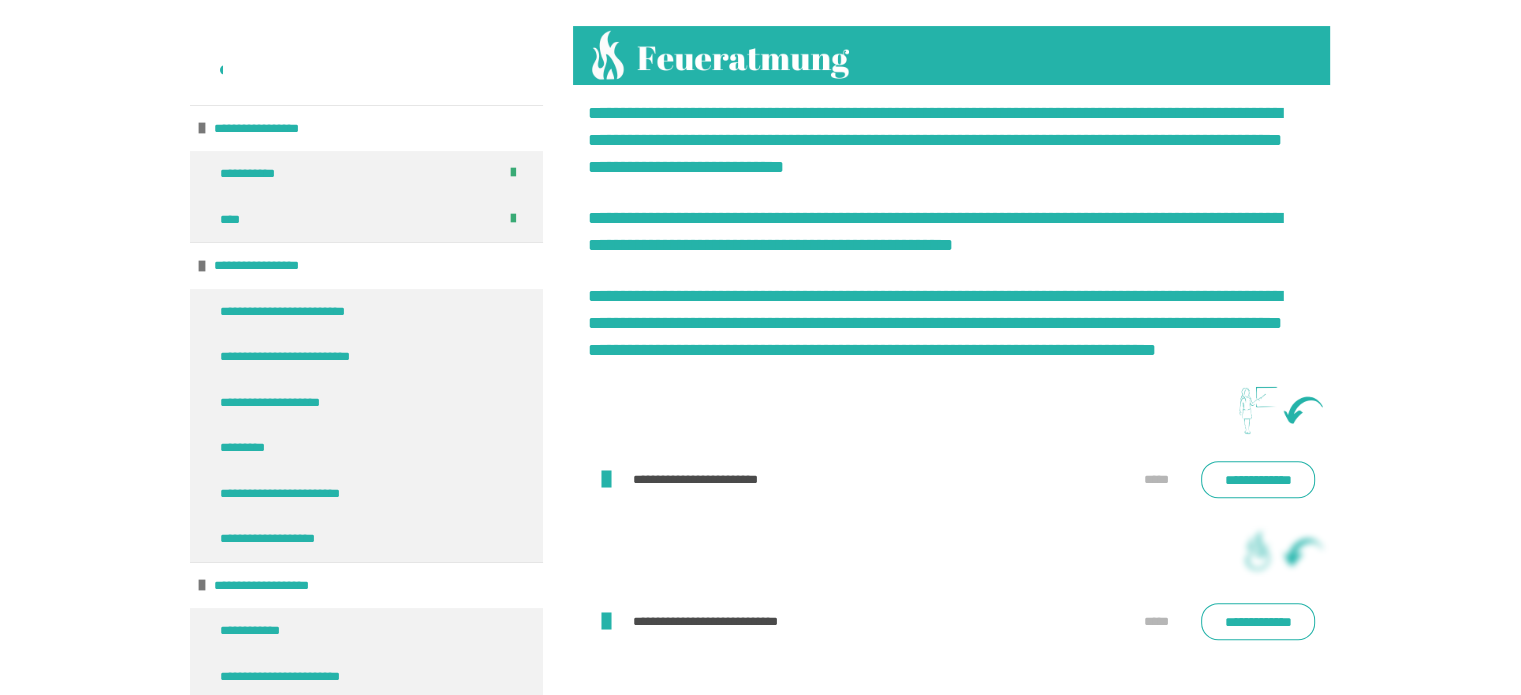 click on "**********" at bounding box center (1258, -157) 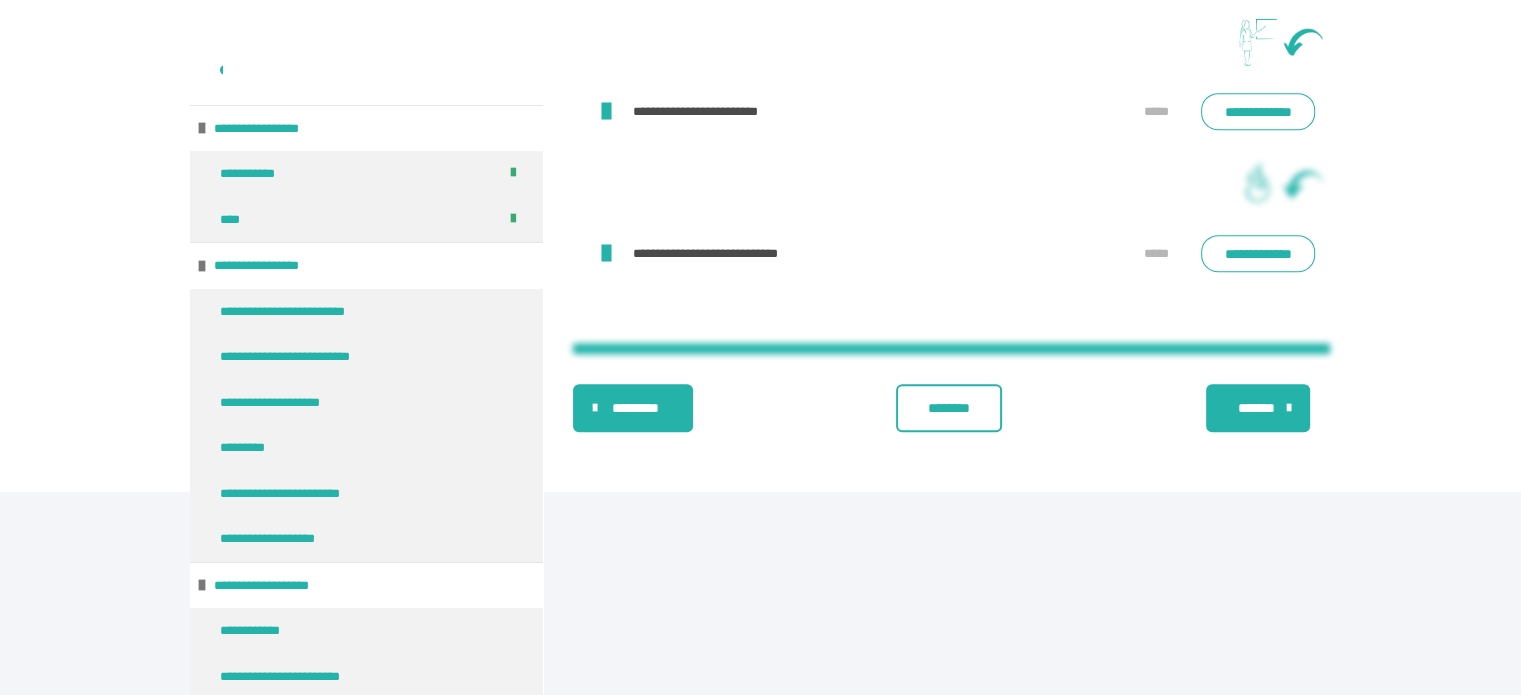 scroll, scrollTop: 8500, scrollLeft: 0, axis: vertical 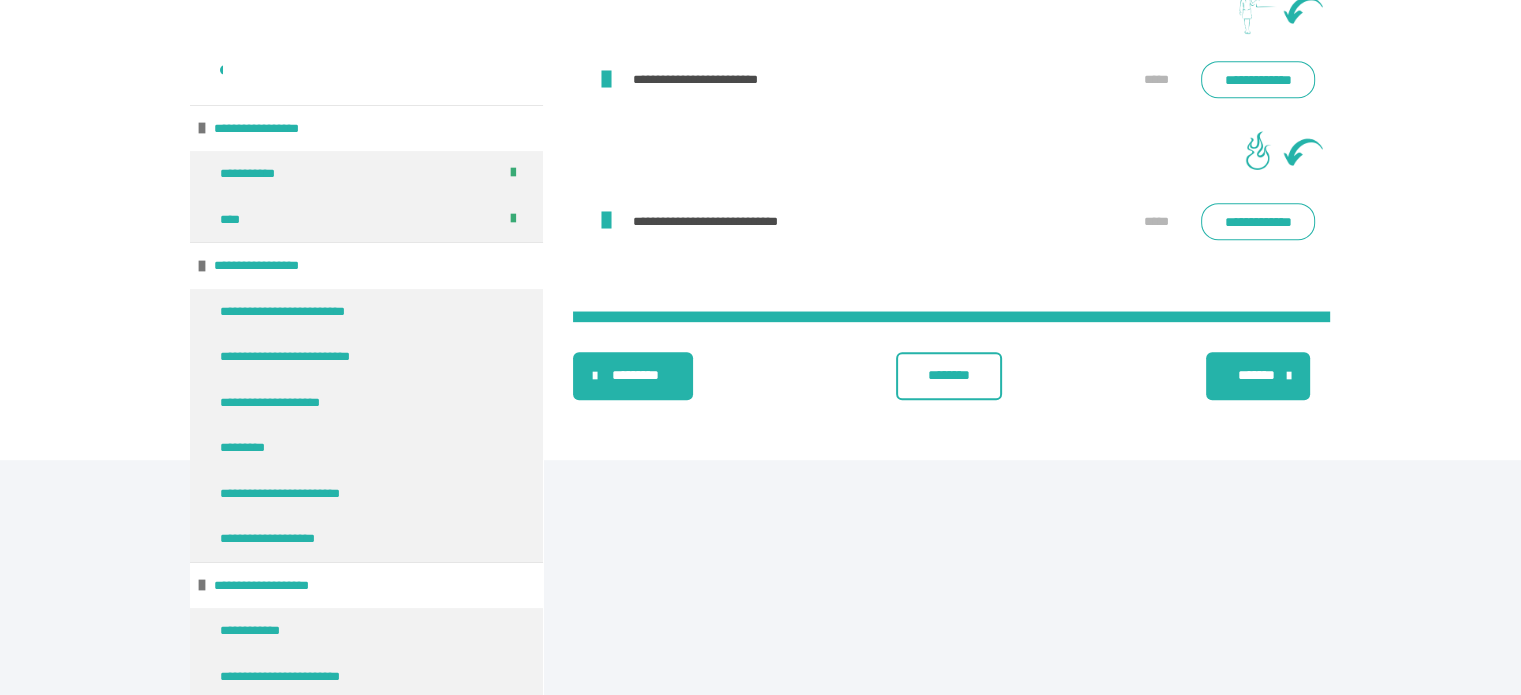 click on "**********" at bounding box center [1258, 79] 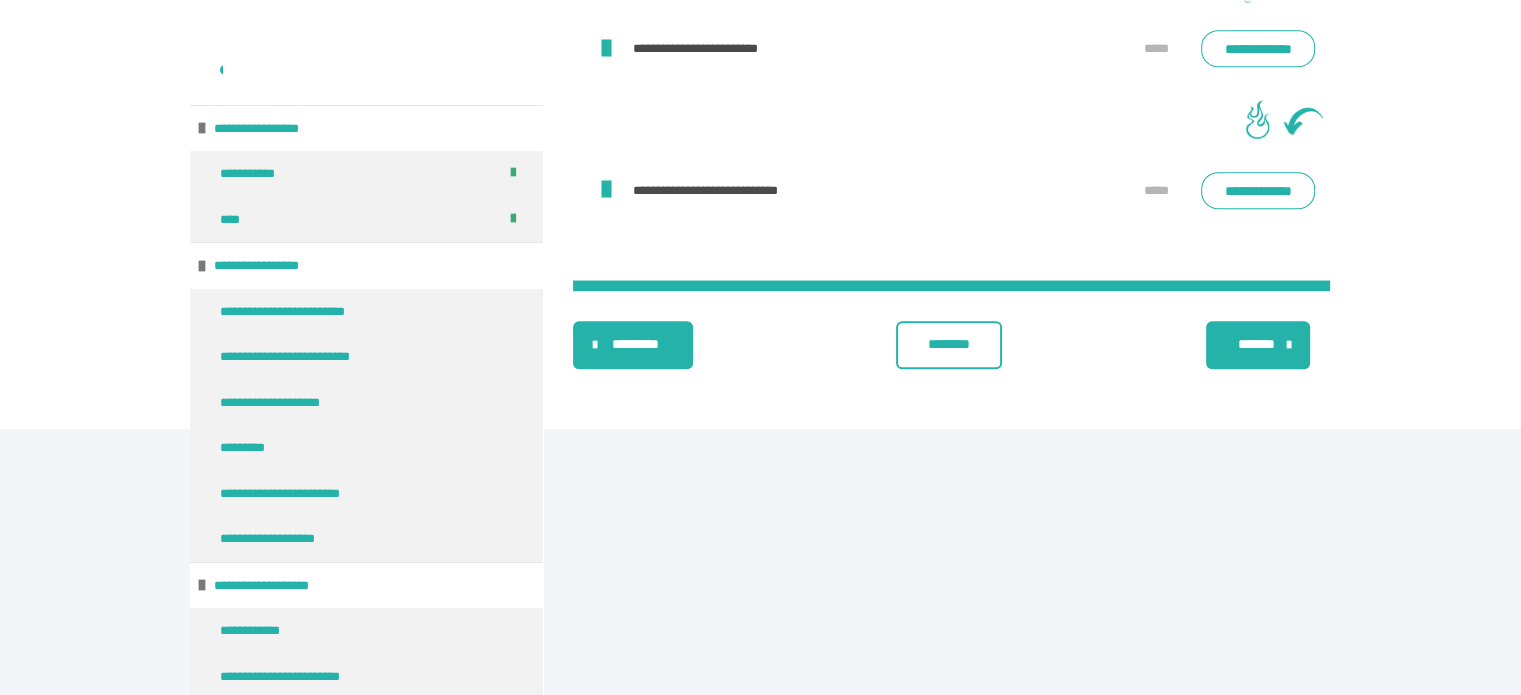 scroll, scrollTop: 8556, scrollLeft: 0, axis: vertical 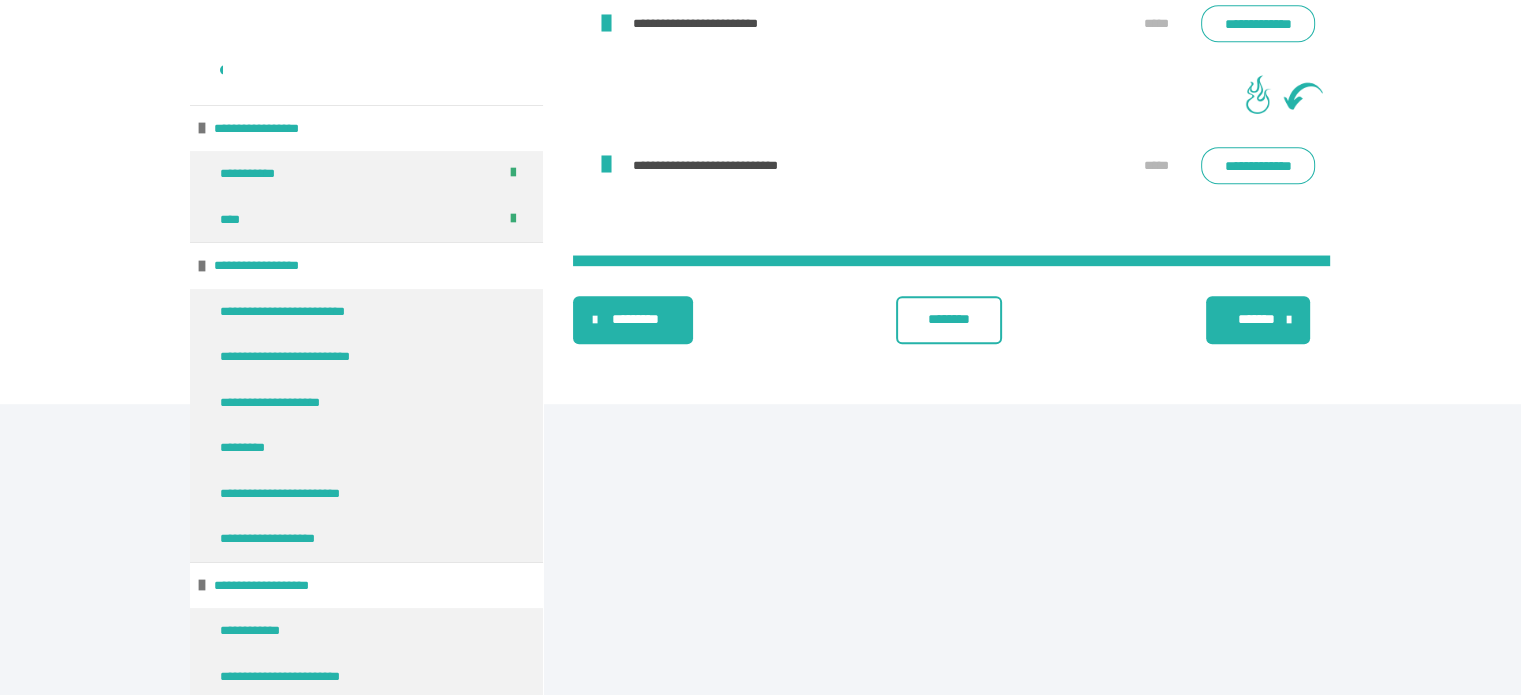 click on "*******" at bounding box center [1256, 319] 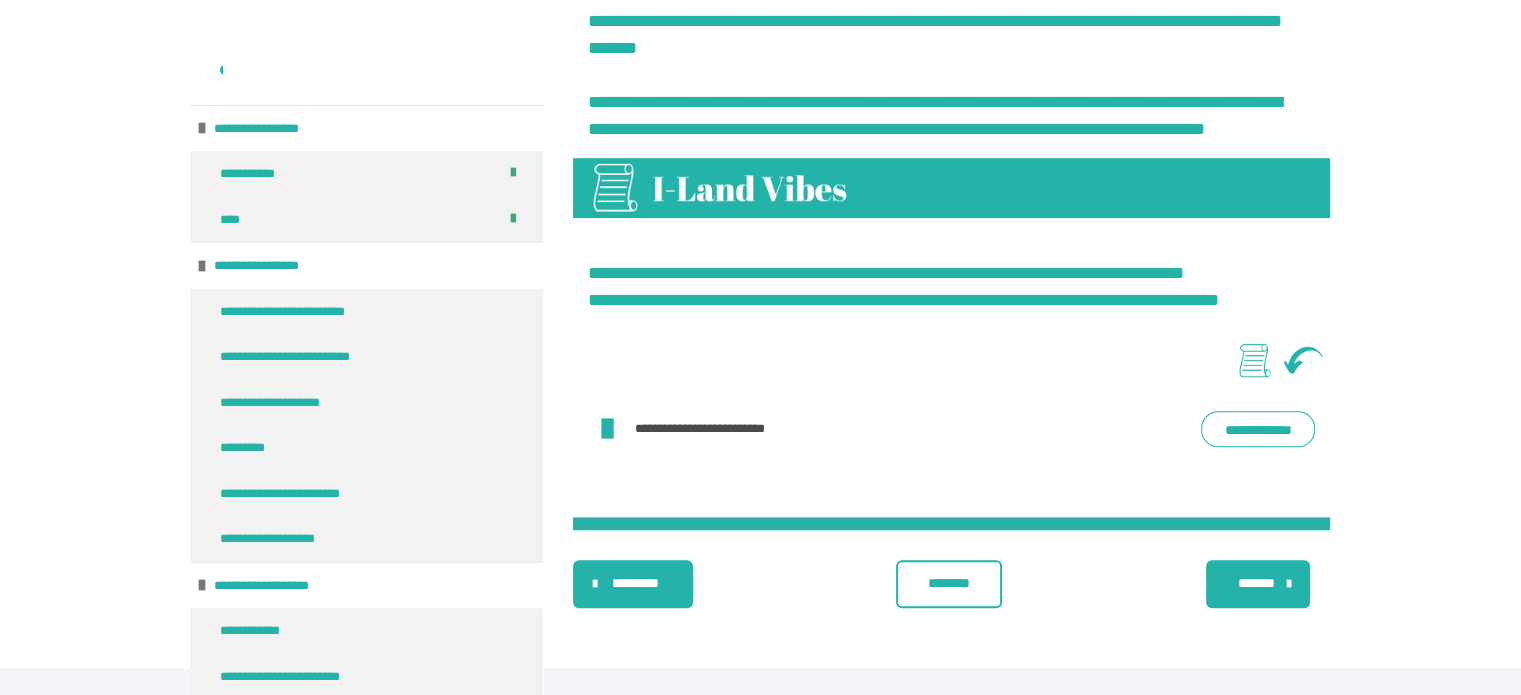 scroll, scrollTop: 1353, scrollLeft: 0, axis: vertical 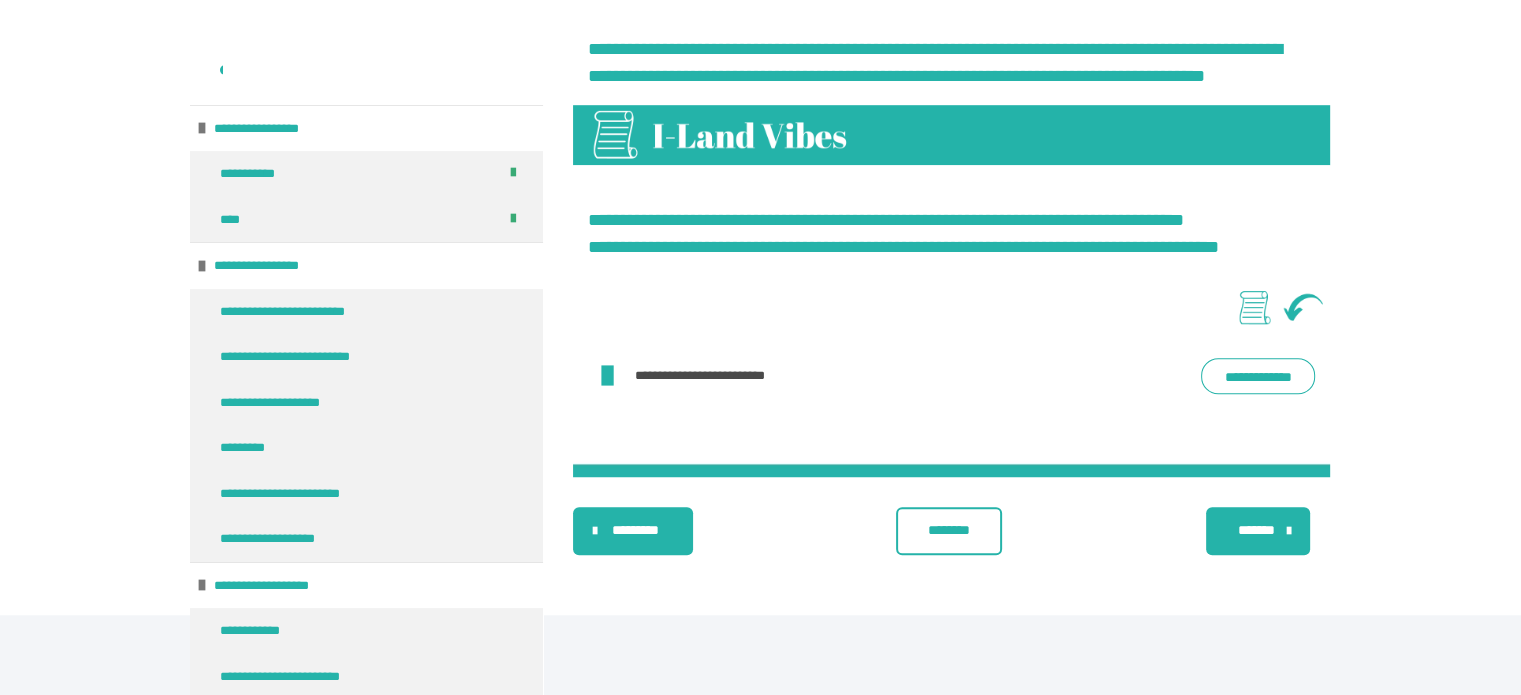 click on "**********" at bounding box center (1258, 376) 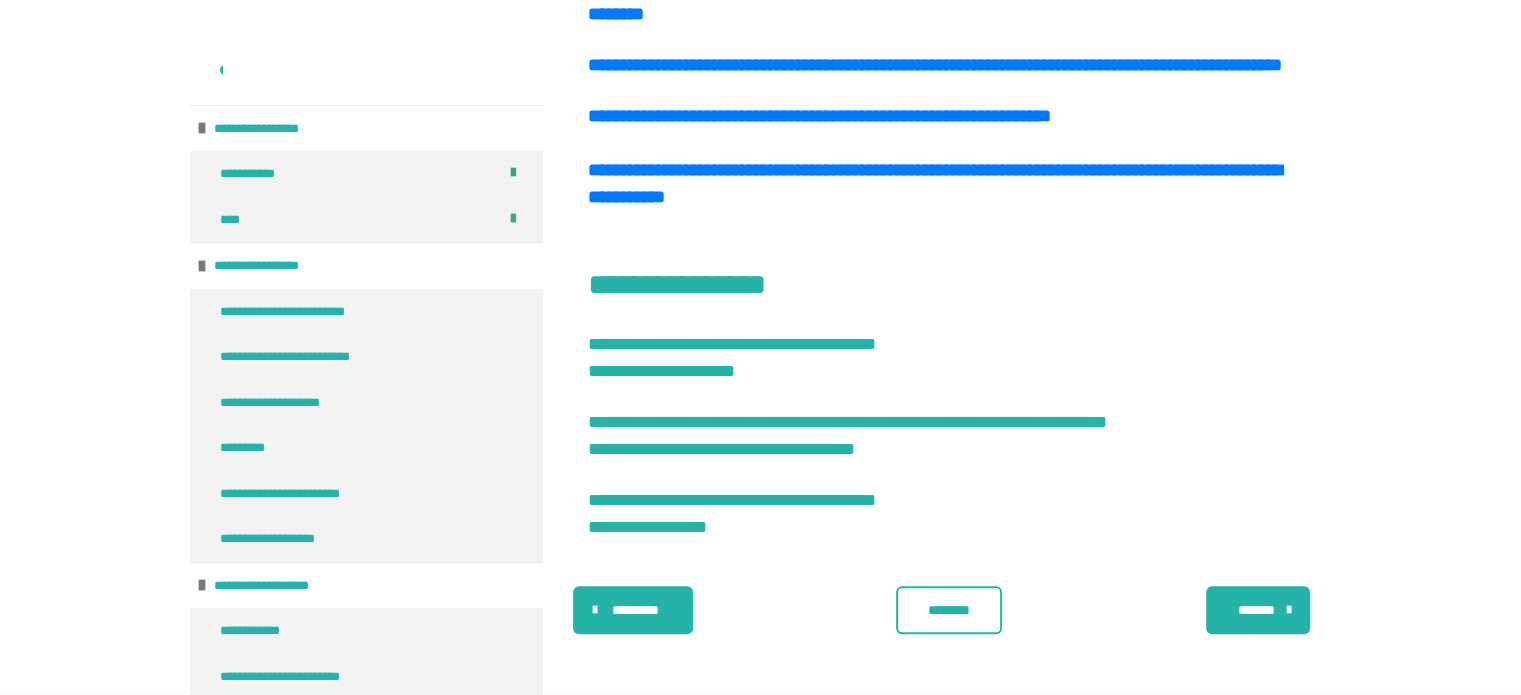 scroll, scrollTop: 1465, scrollLeft: 0, axis: vertical 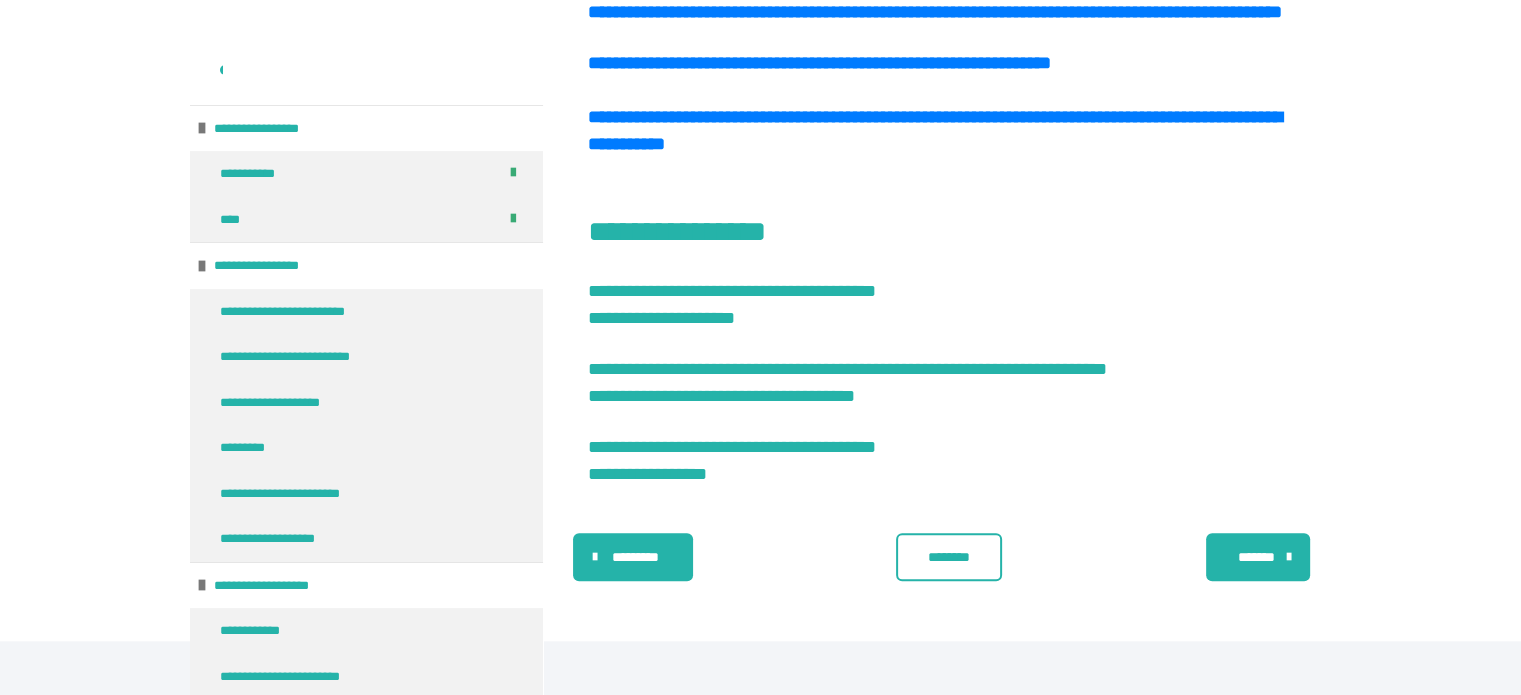 click on "*******" at bounding box center (1256, 557) 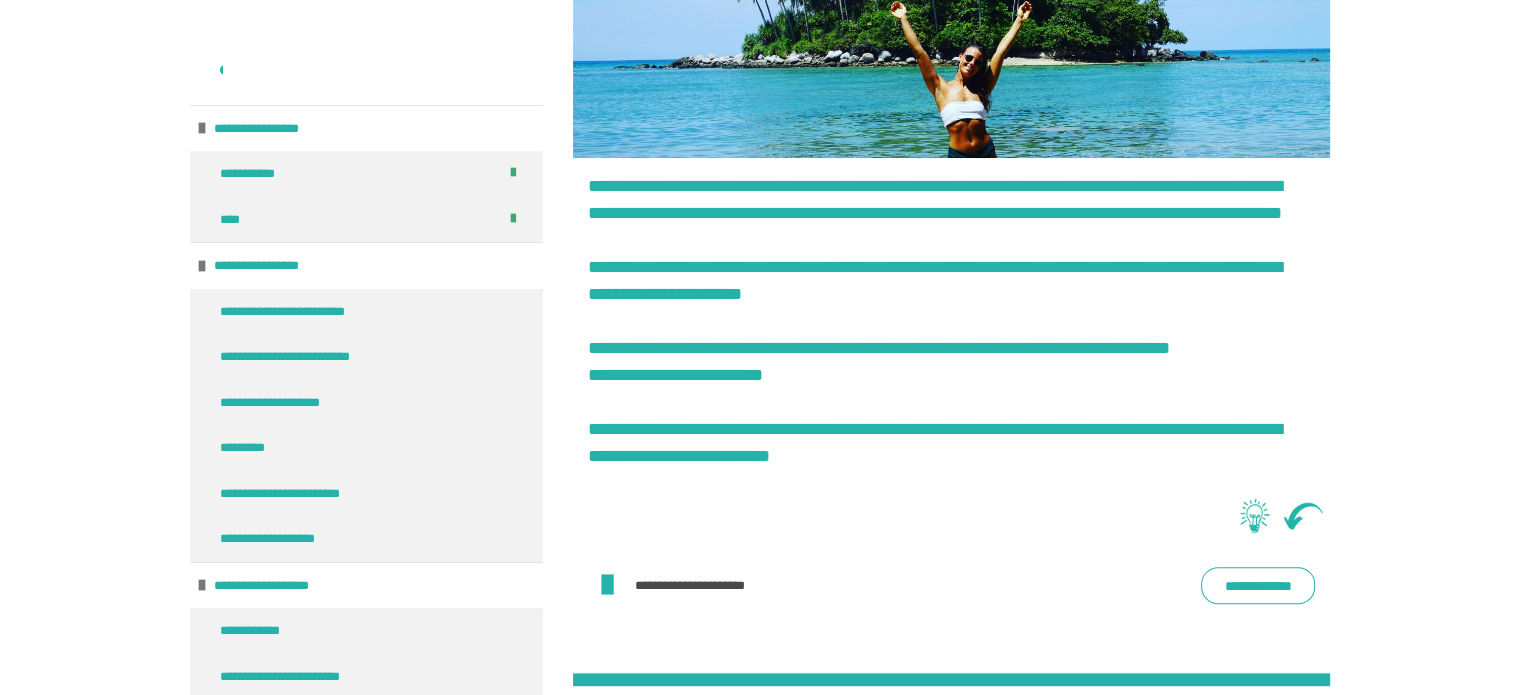 scroll, scrollTop: 995, scrollLeft: 0, axis: vertical 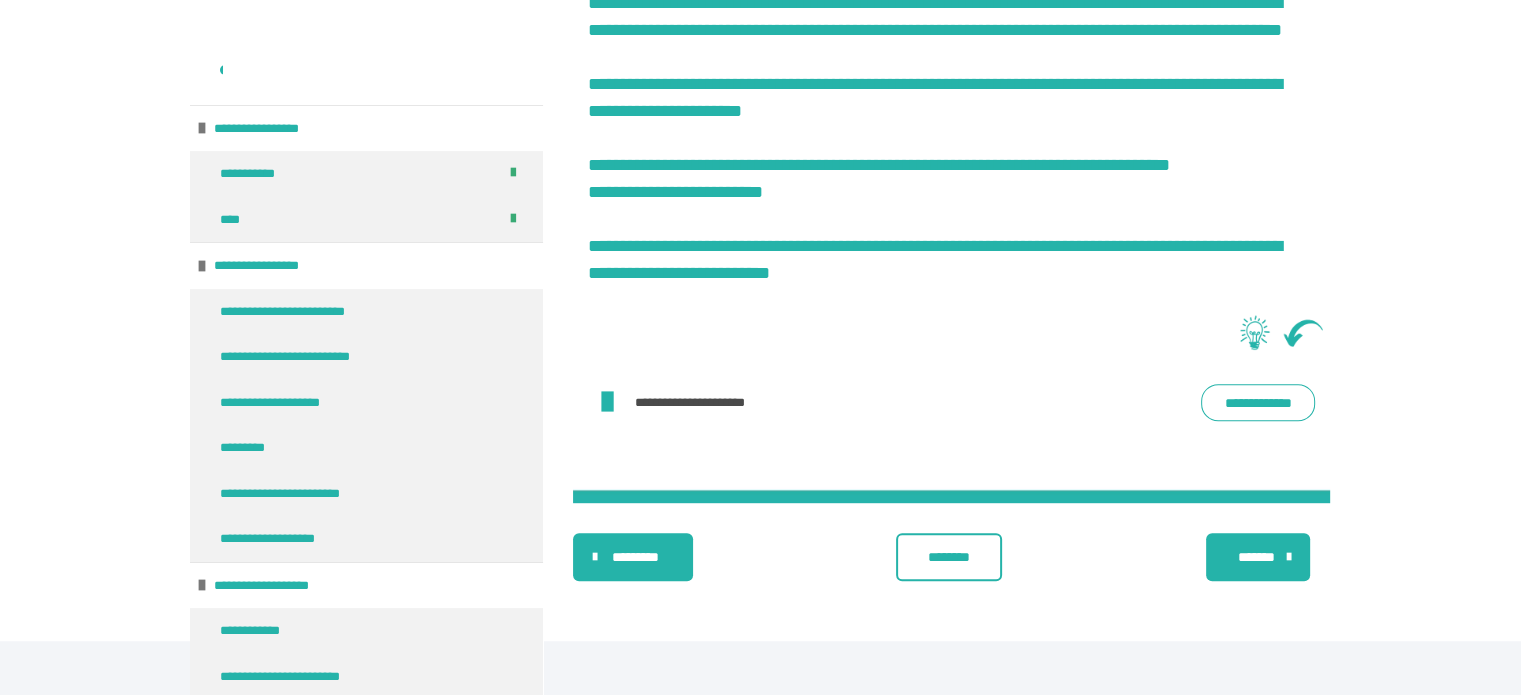 click on "**********" at bounding box center [1258, 402] 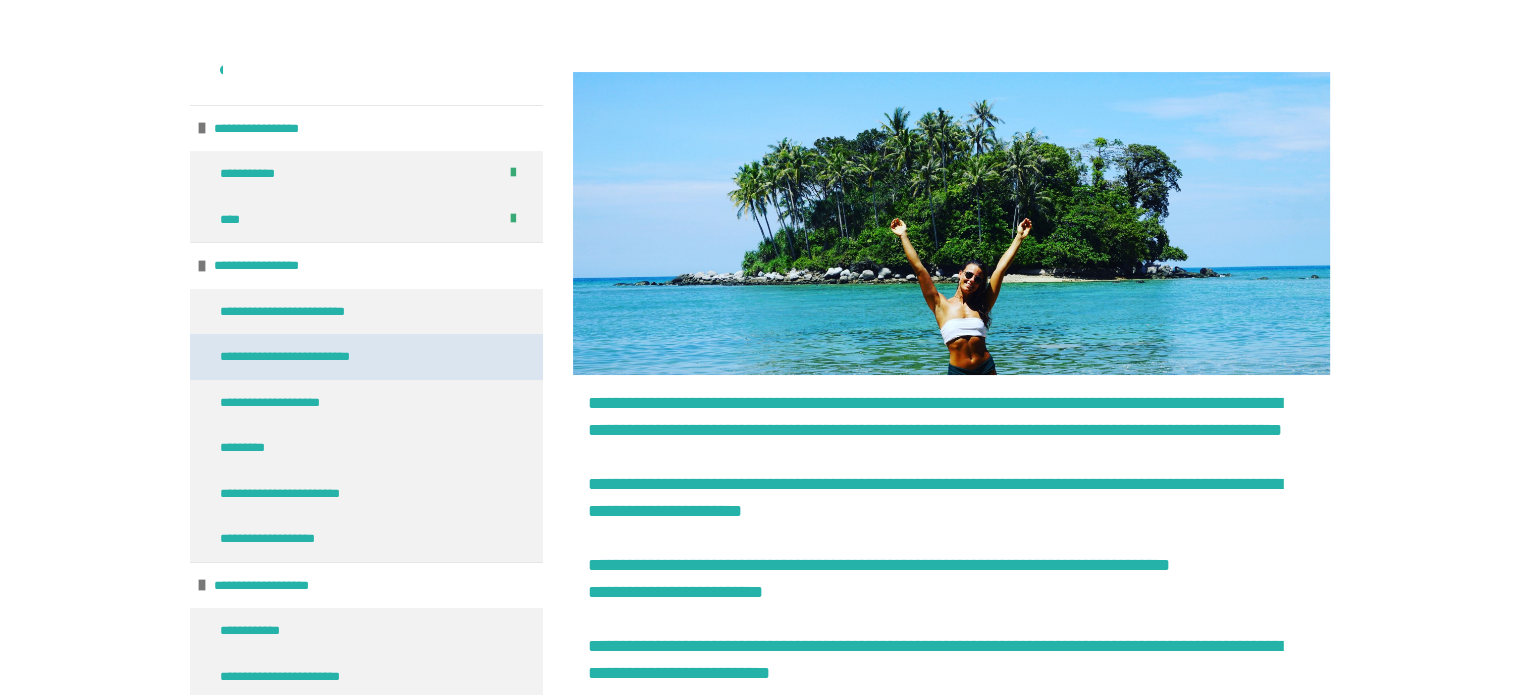 scroll, scrollTop: 495, scrollLeft: 0, axis: vertical 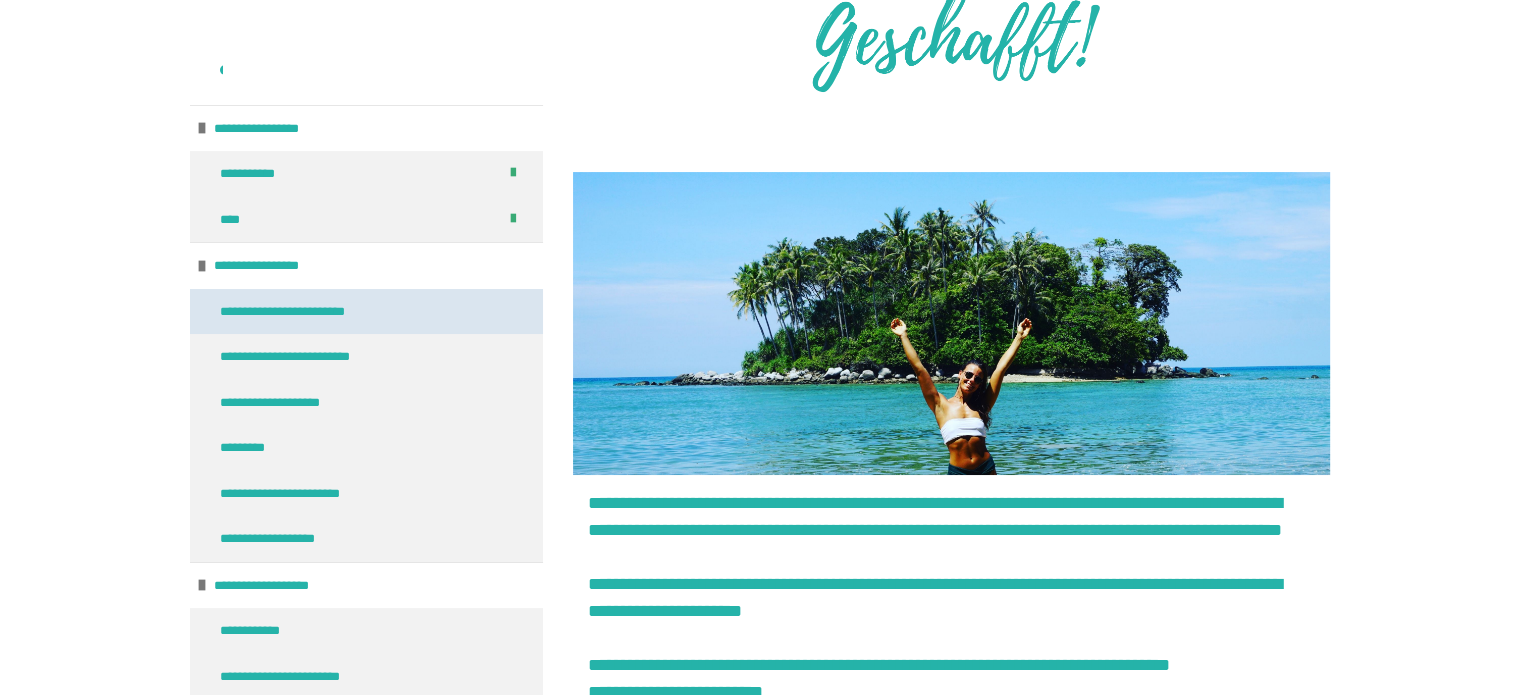 click on "**********" at bounding box center [309, 312] 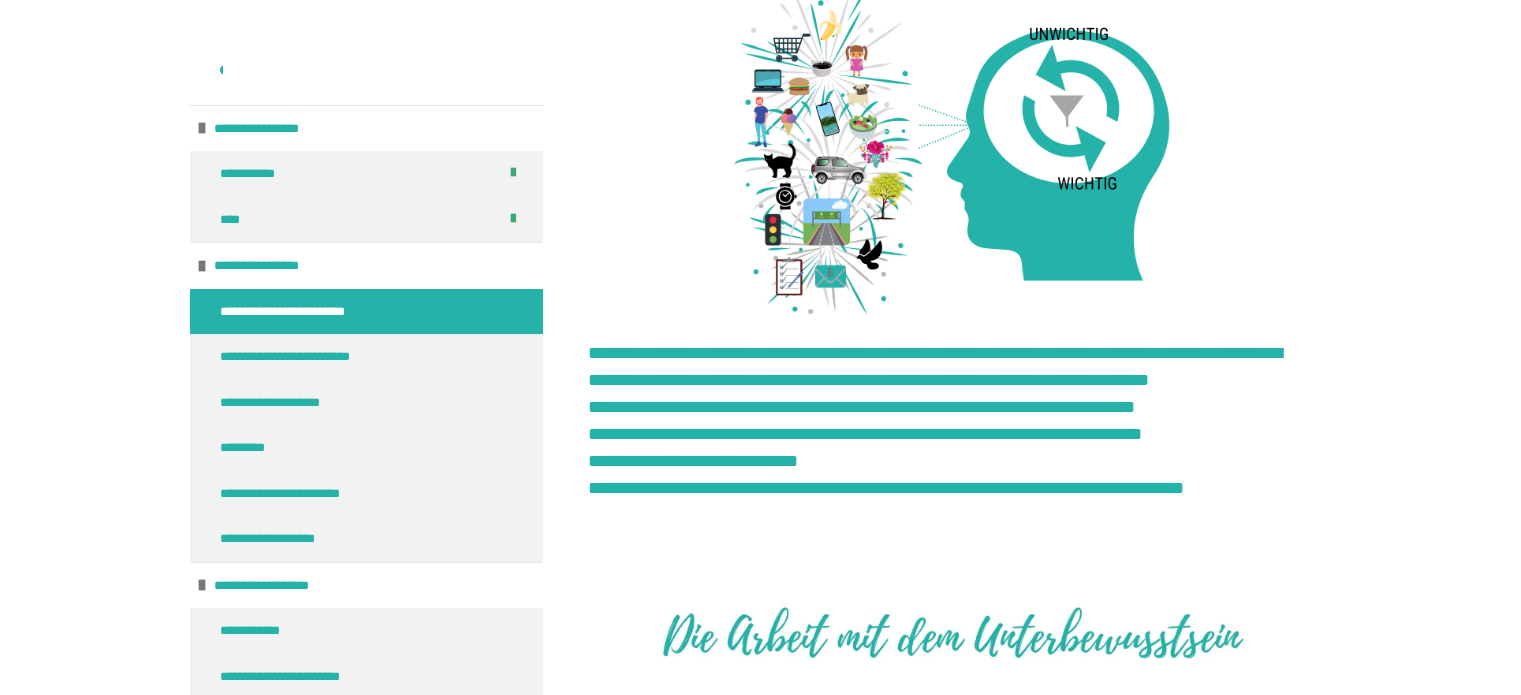scroll, scrollTop: 2900, scrollLeft: 0, axis: vertical 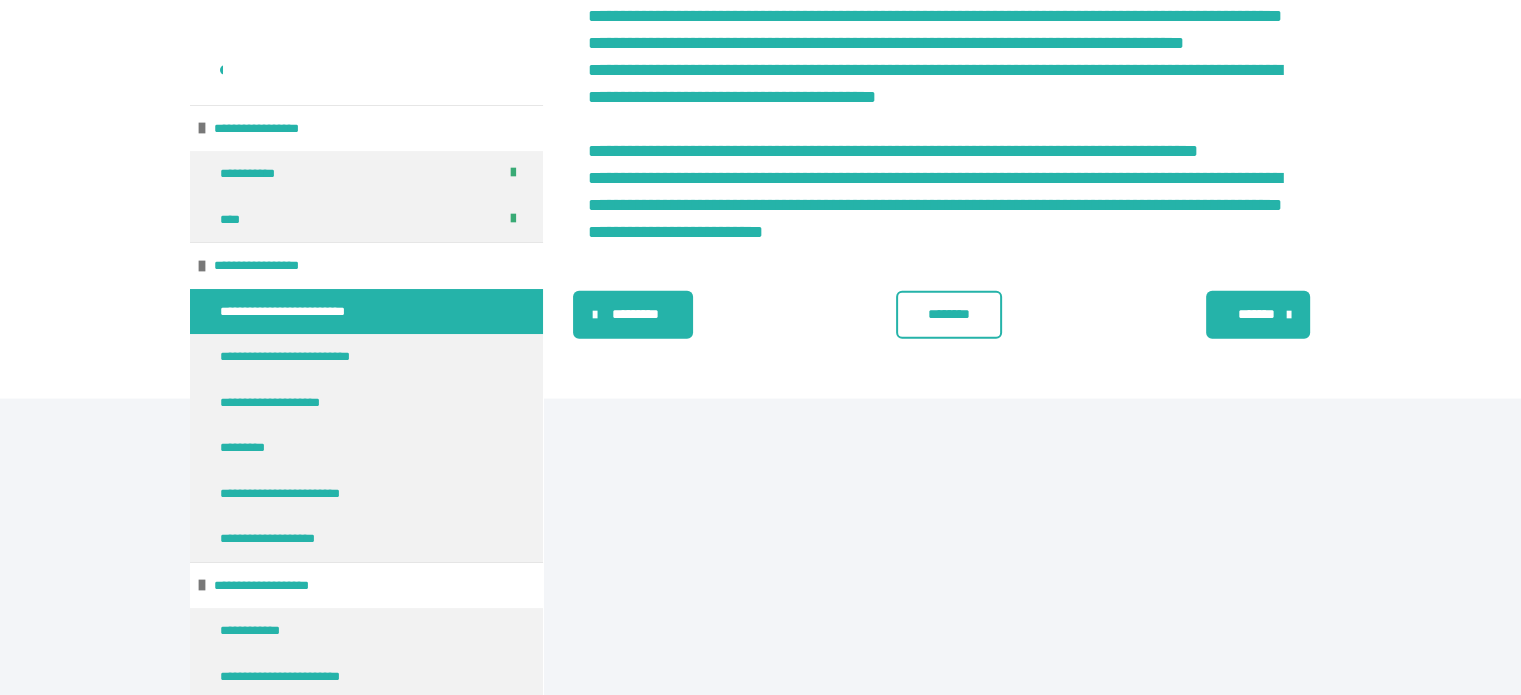 click on "*******" at bounding box center [1256, 314] 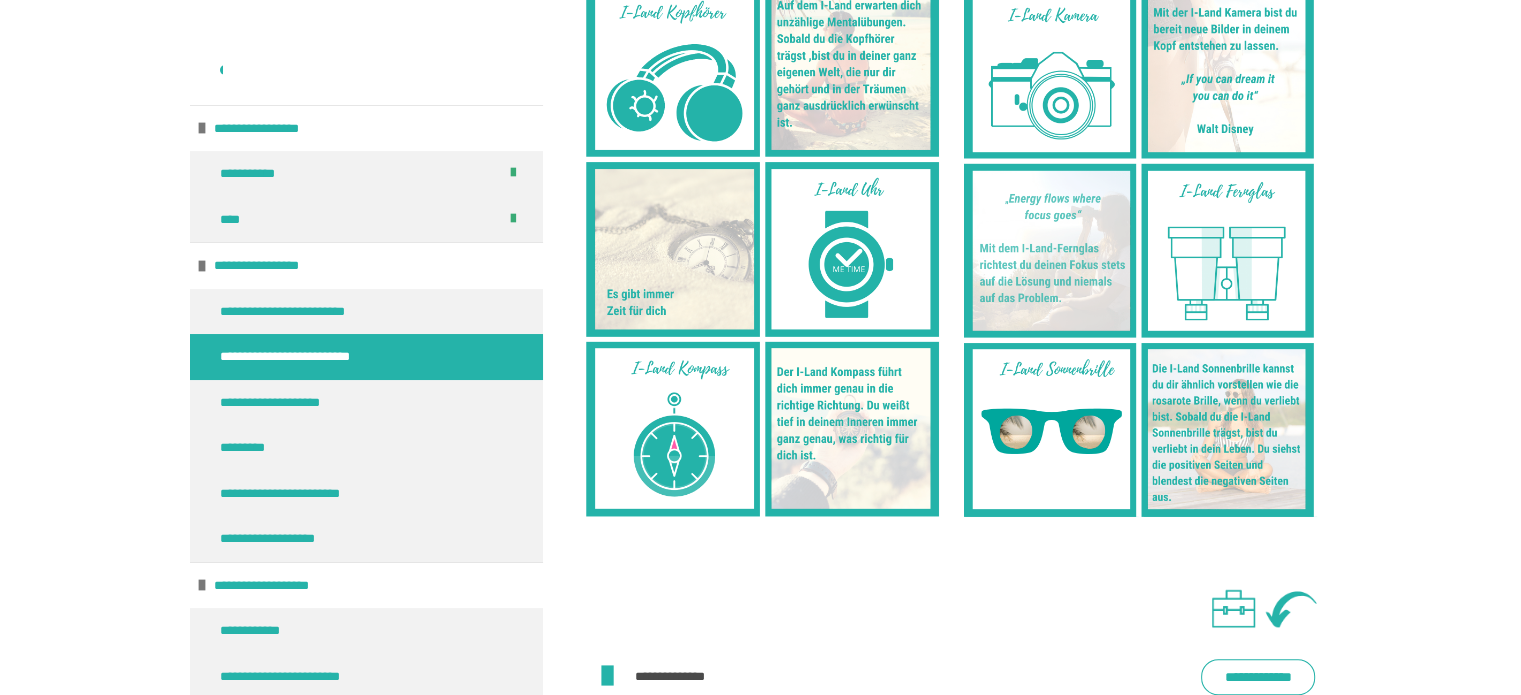 scroll, scrollTop: 1080, scrollLeft: 0, axis: vertical 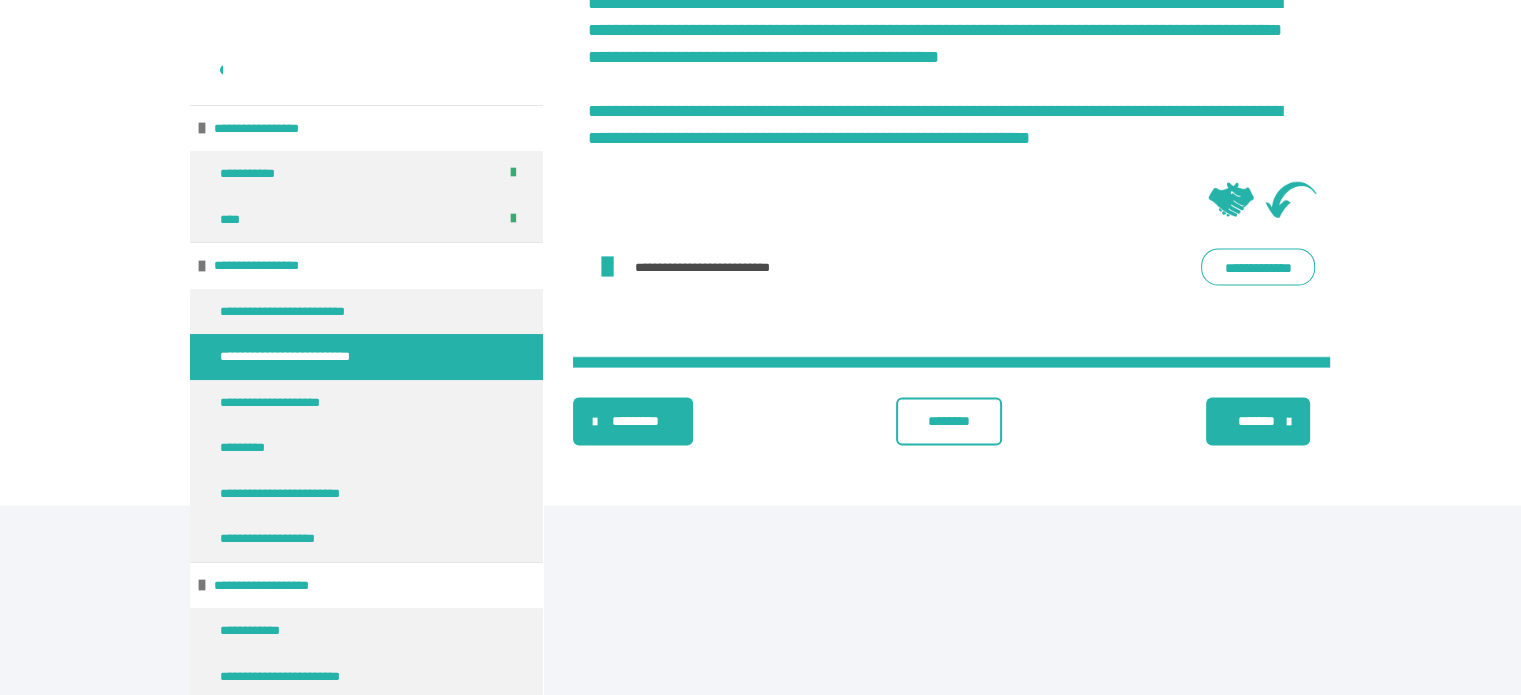 click on "*******" at bounding box center [1256, 421] 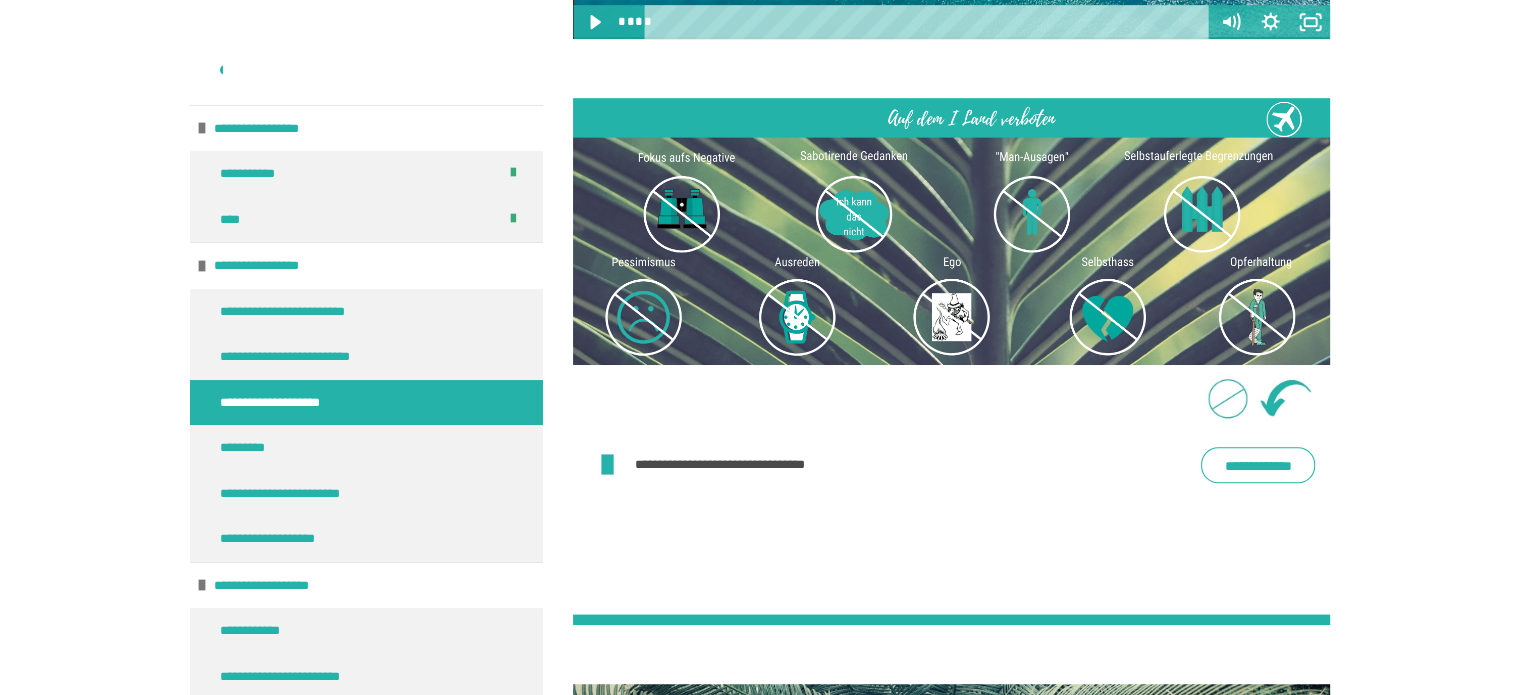 scroll, scrollTop: 1200, scrollLeft: 0, axis: vertical 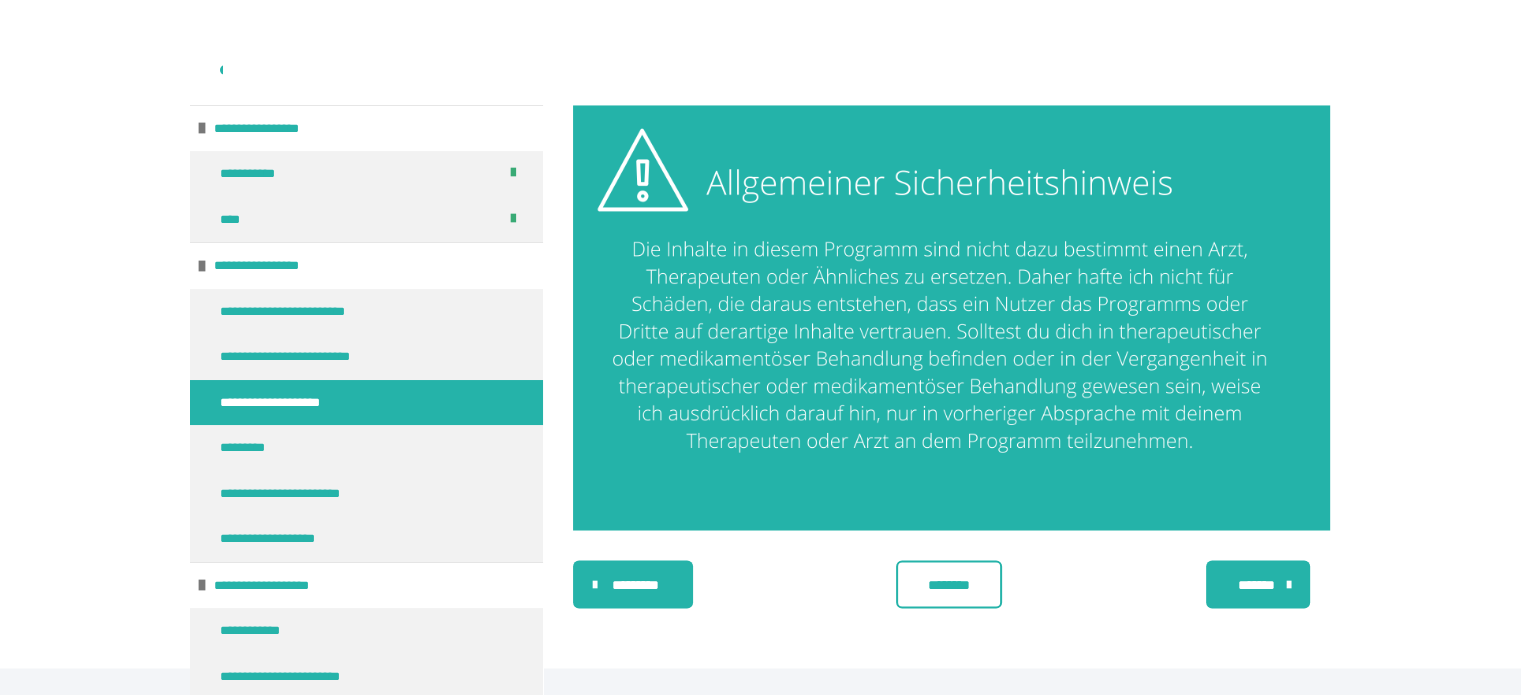click on "*******" at bounding box center (1256, 584) 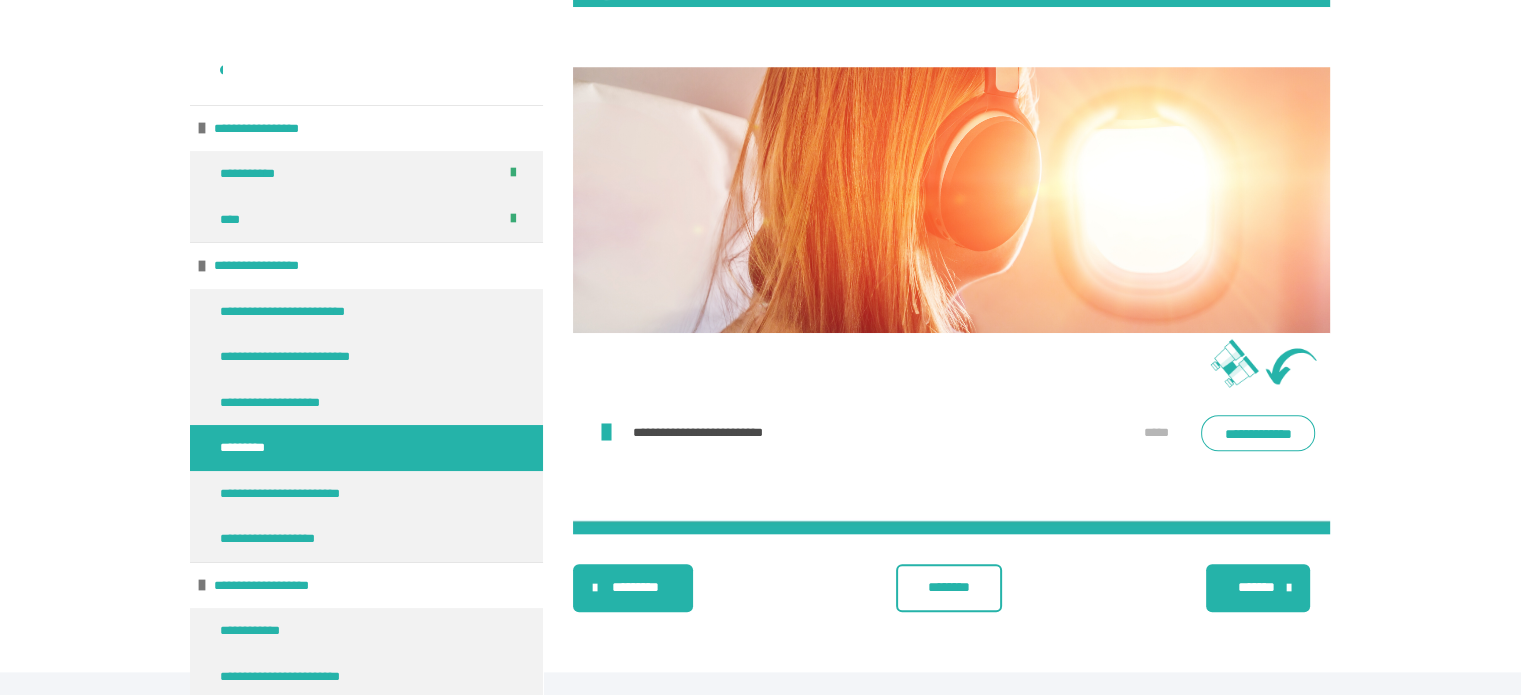 scroll, scrollTop: 1851, scrollLeft: 0, axis: vertical 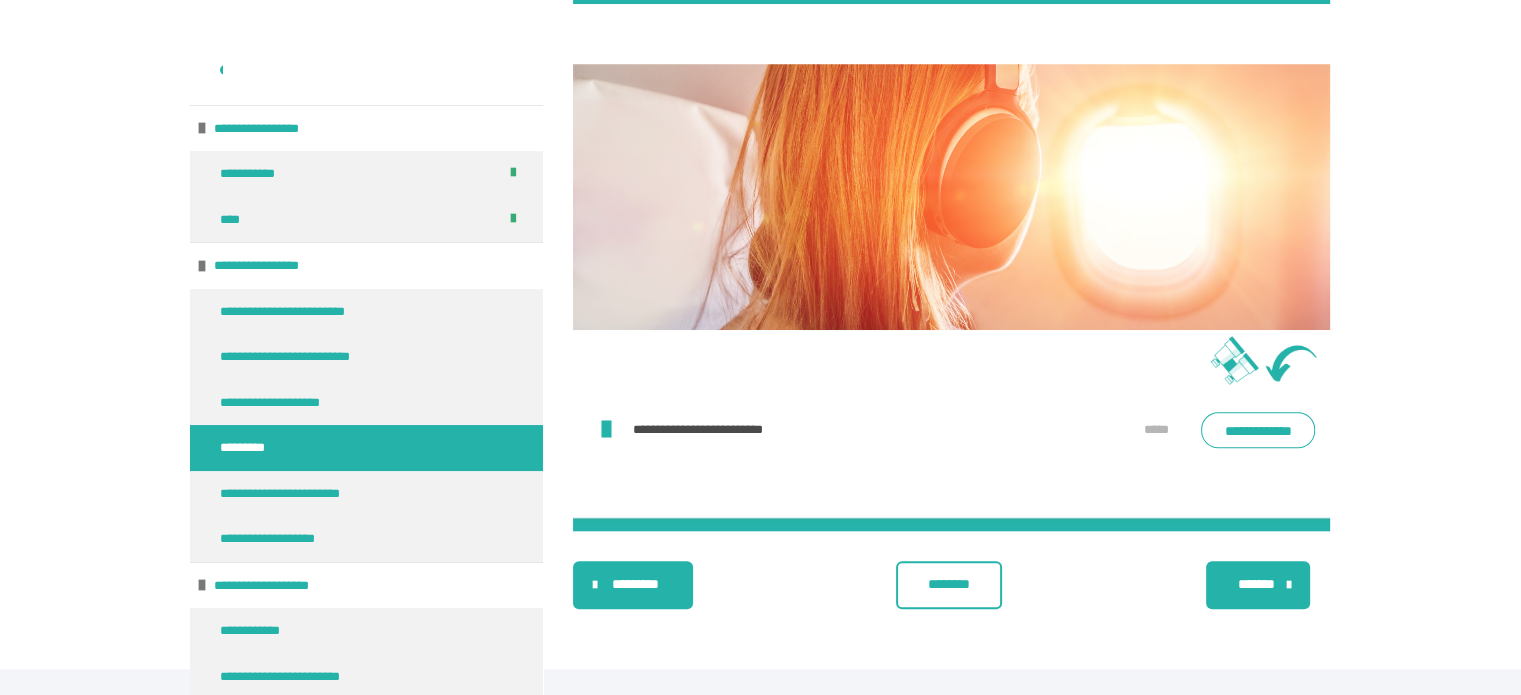 click on "*******" at bounding box center (1258, 585) 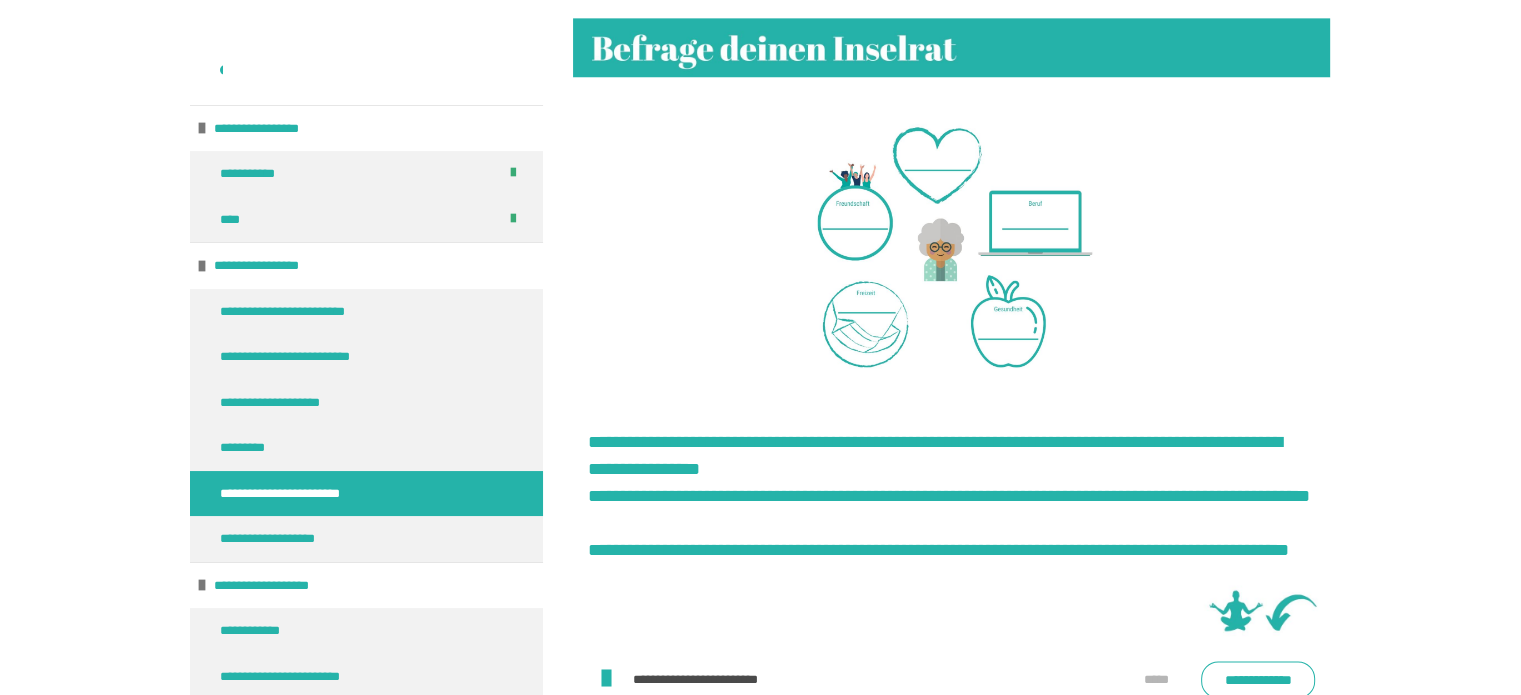 scroll, scrollTop: 2800, scrollLeft: 0, axis: vertical 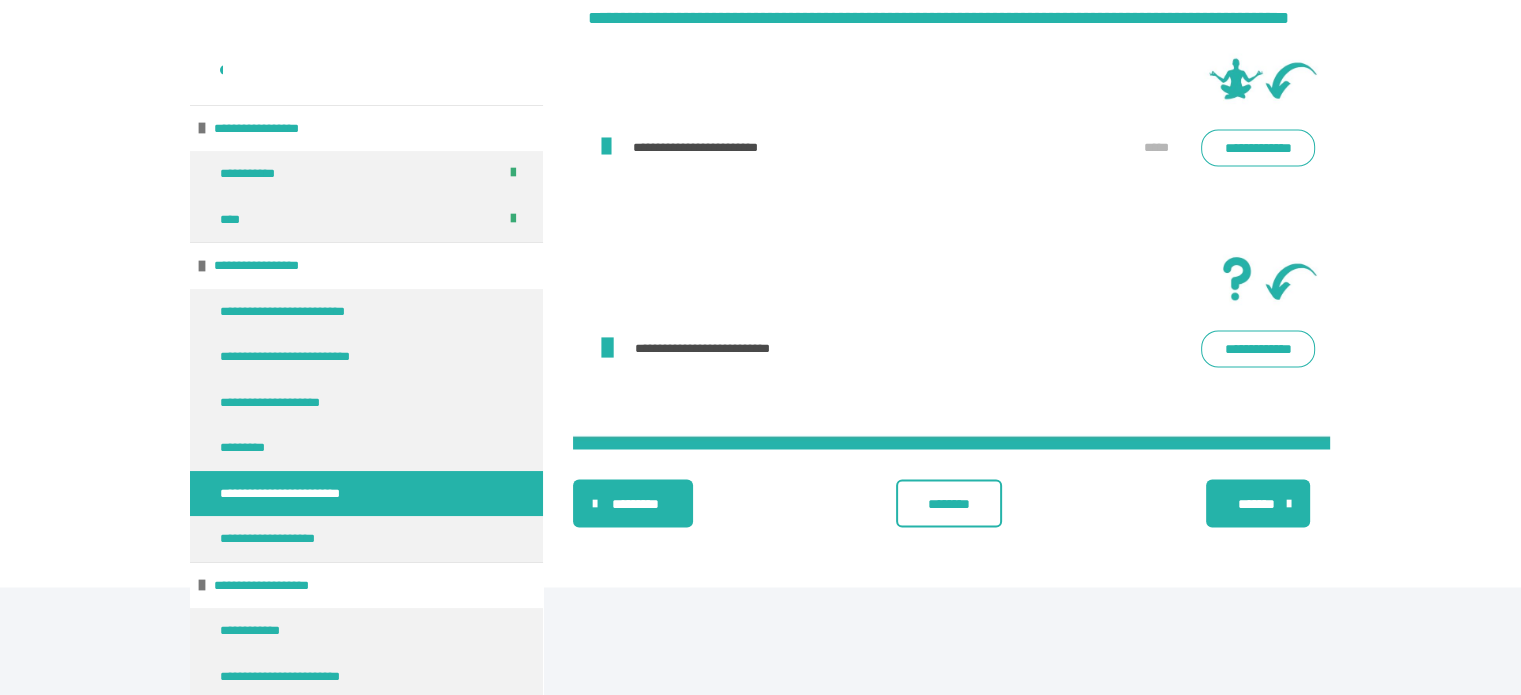 click on "*******" at bounding box center [1256, 503] 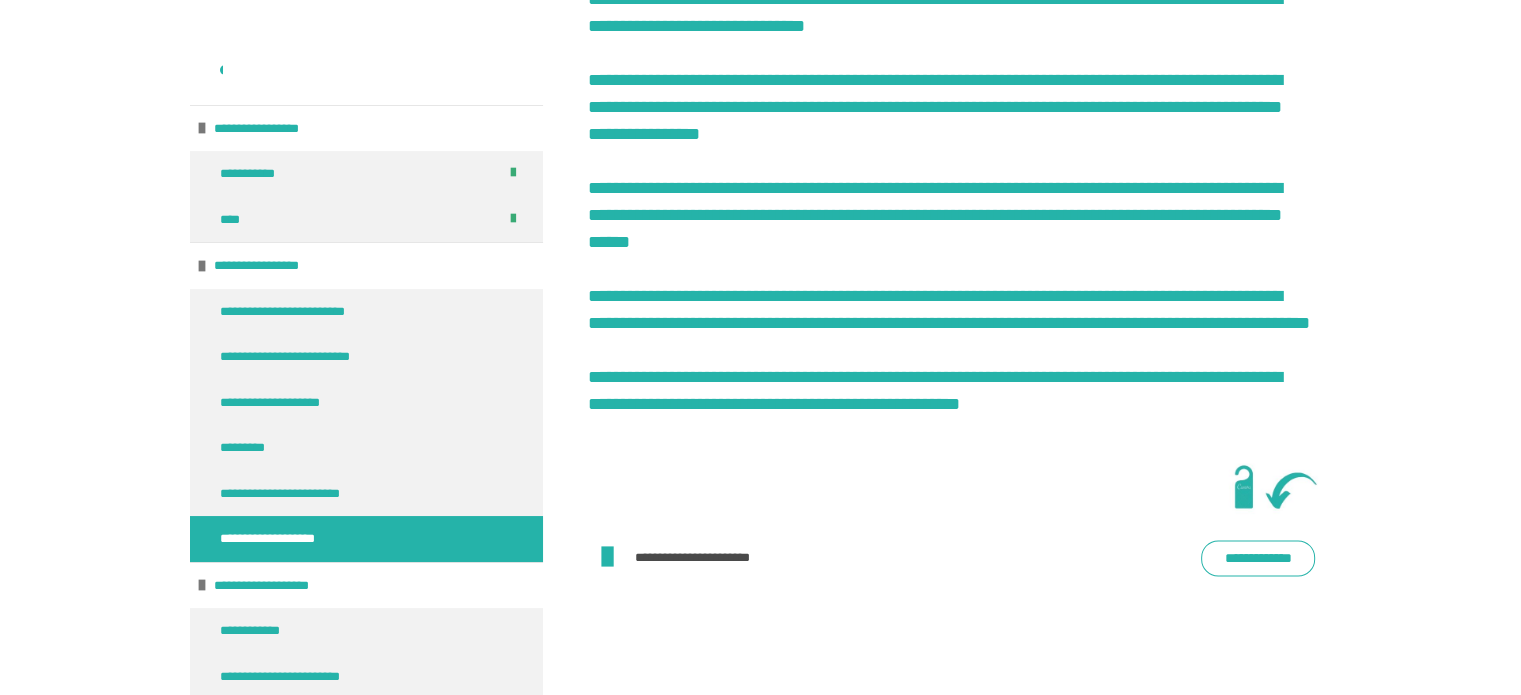 scroll, scrollTop: 2961, scrollLeft: 0, axis: vertical 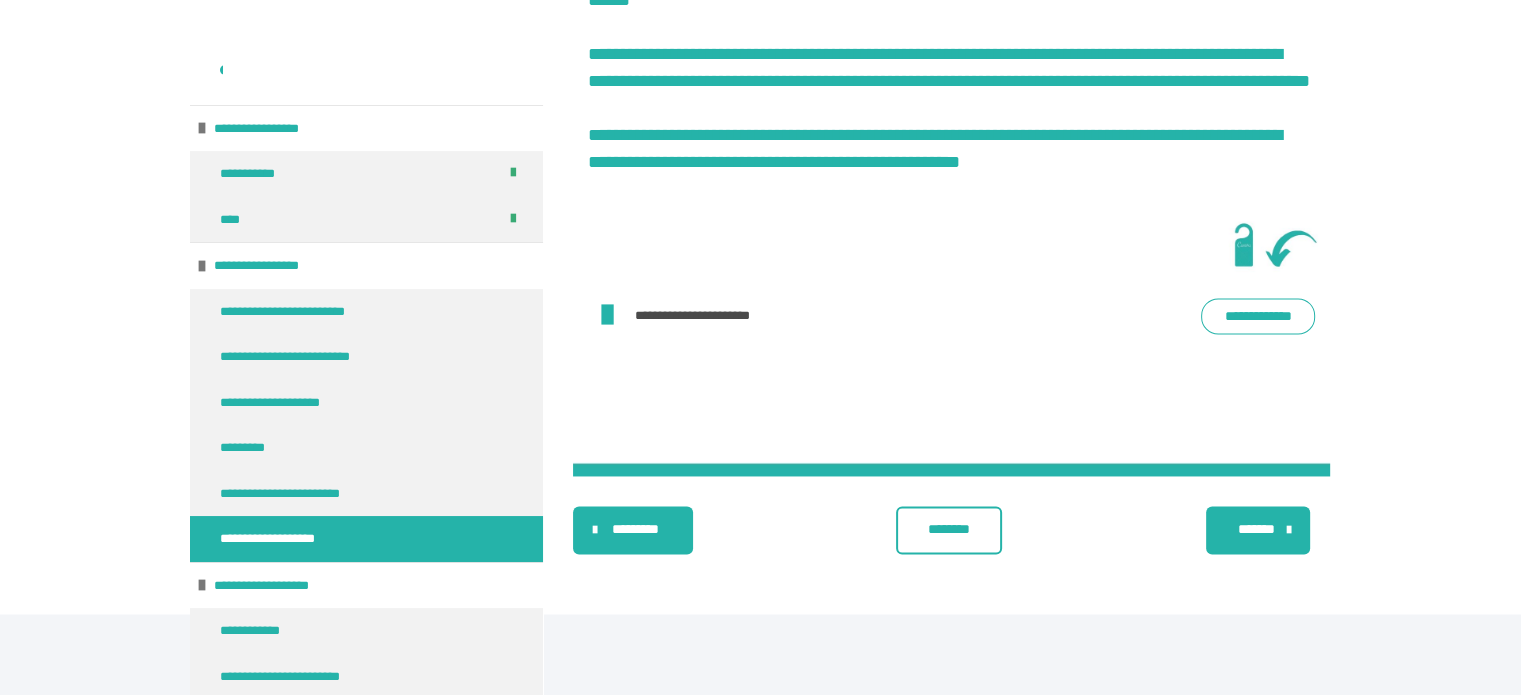 click on "*******" at bounding box center [1256, 529] 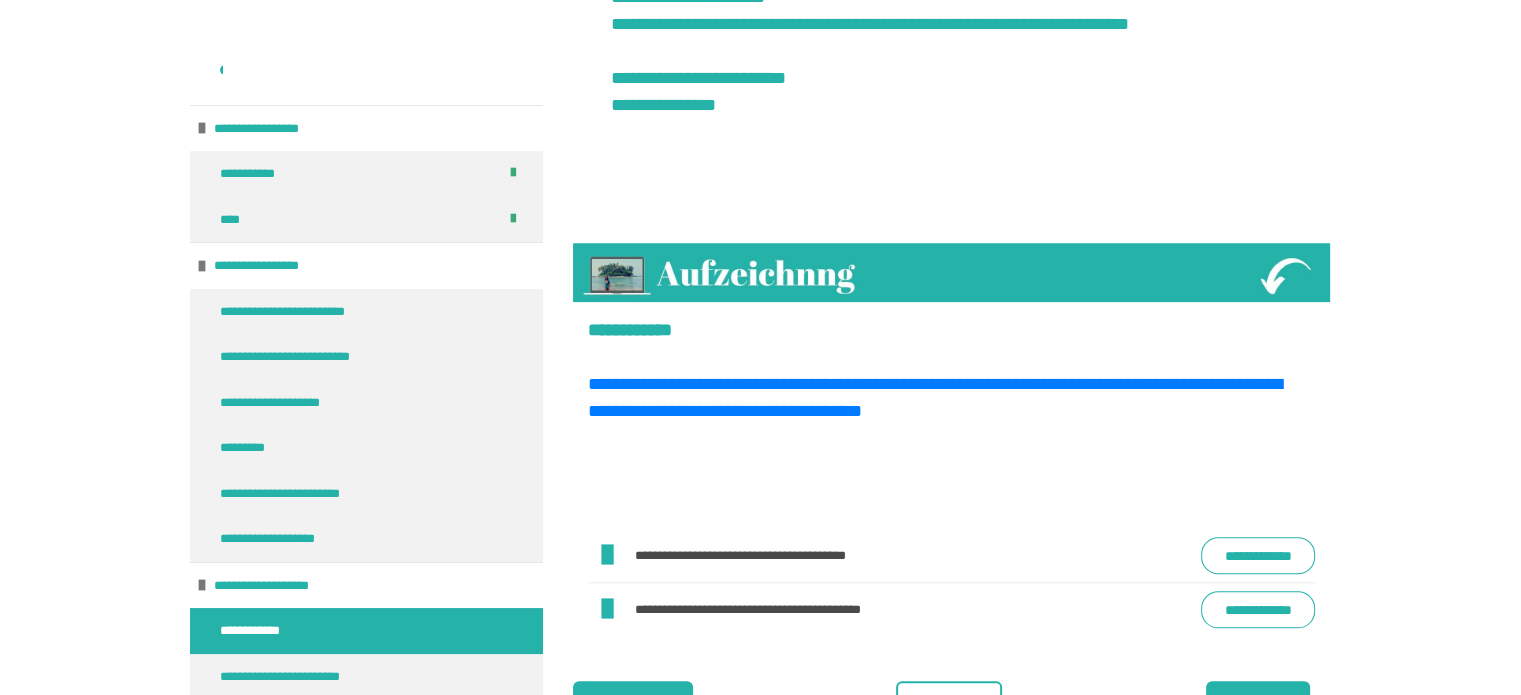scroll, scrollTop: 1930, scrollLeft: 0, axis: vertical 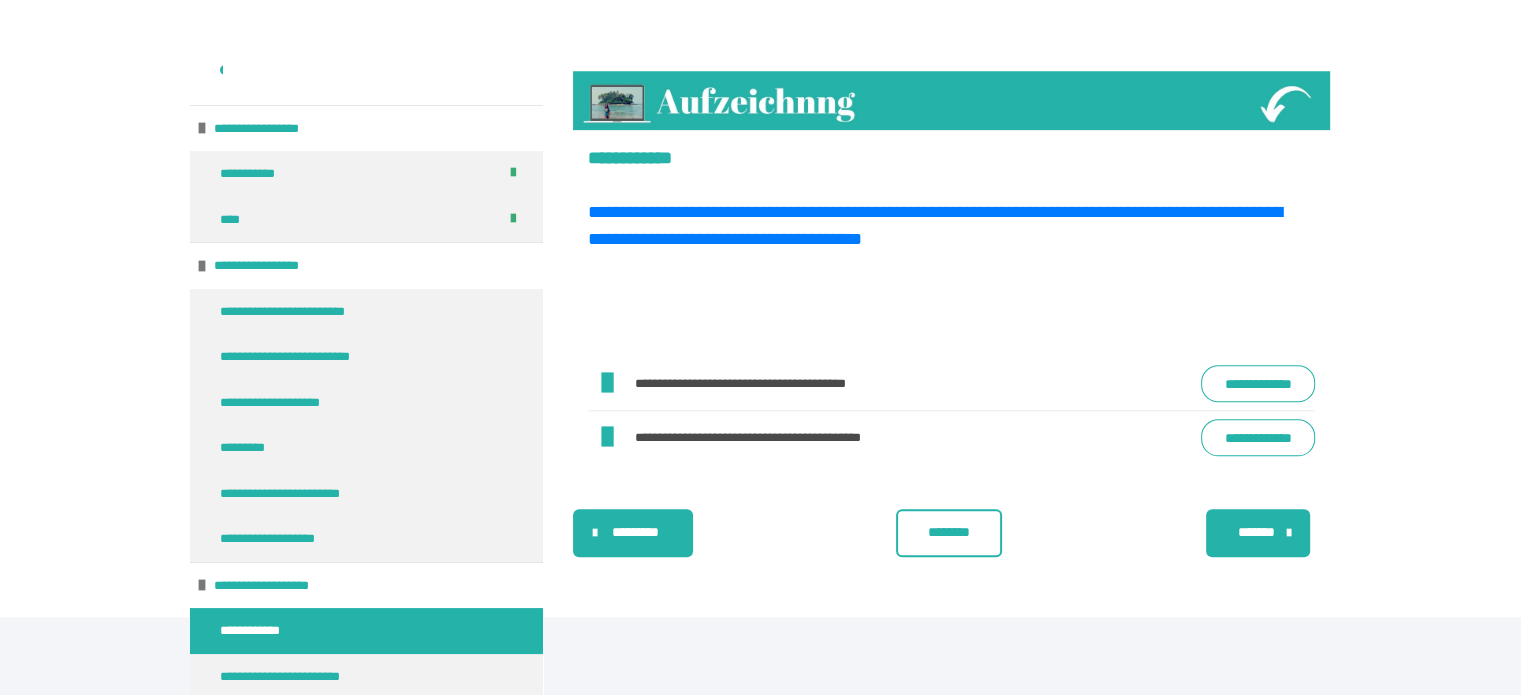 click on "*******" at bounding box center [1256, 532] 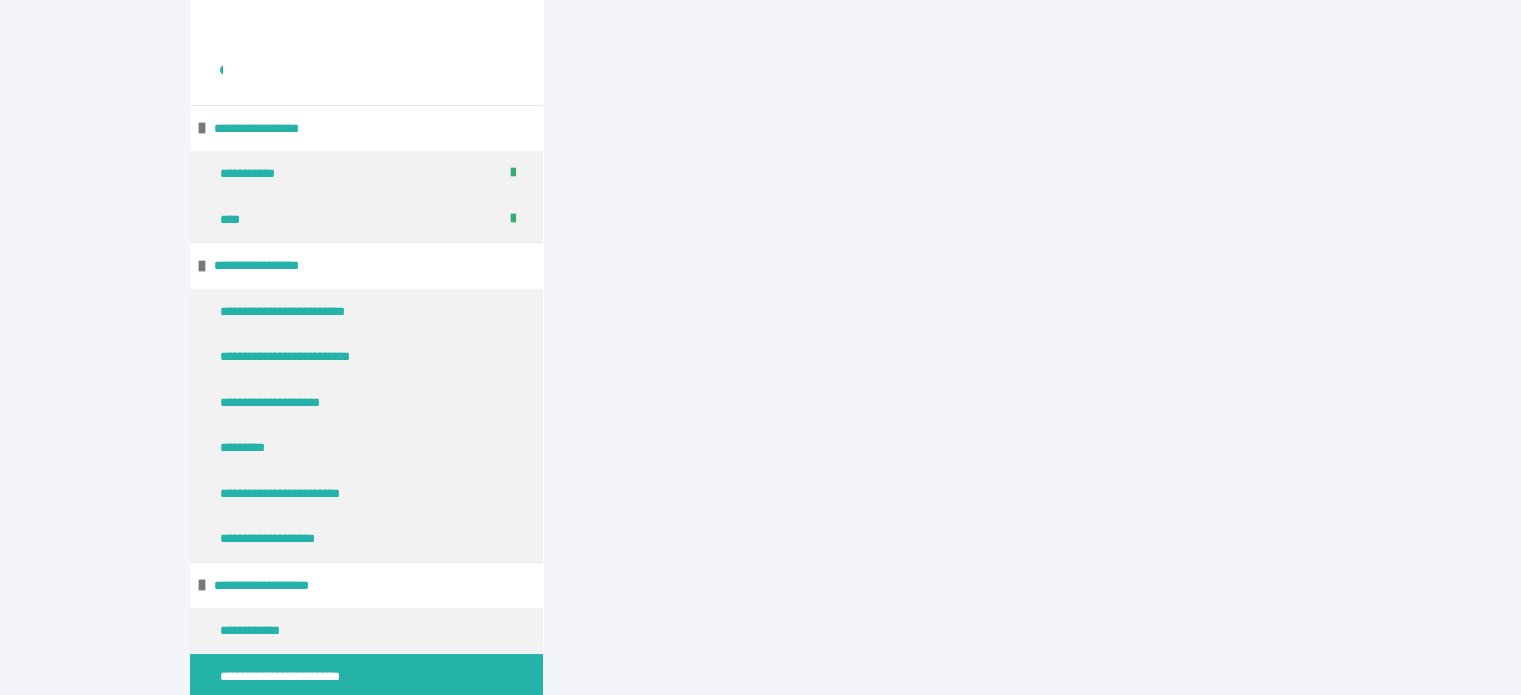 scroll, scrollTop: 16543, scrollLeft: 0, axis: vertical 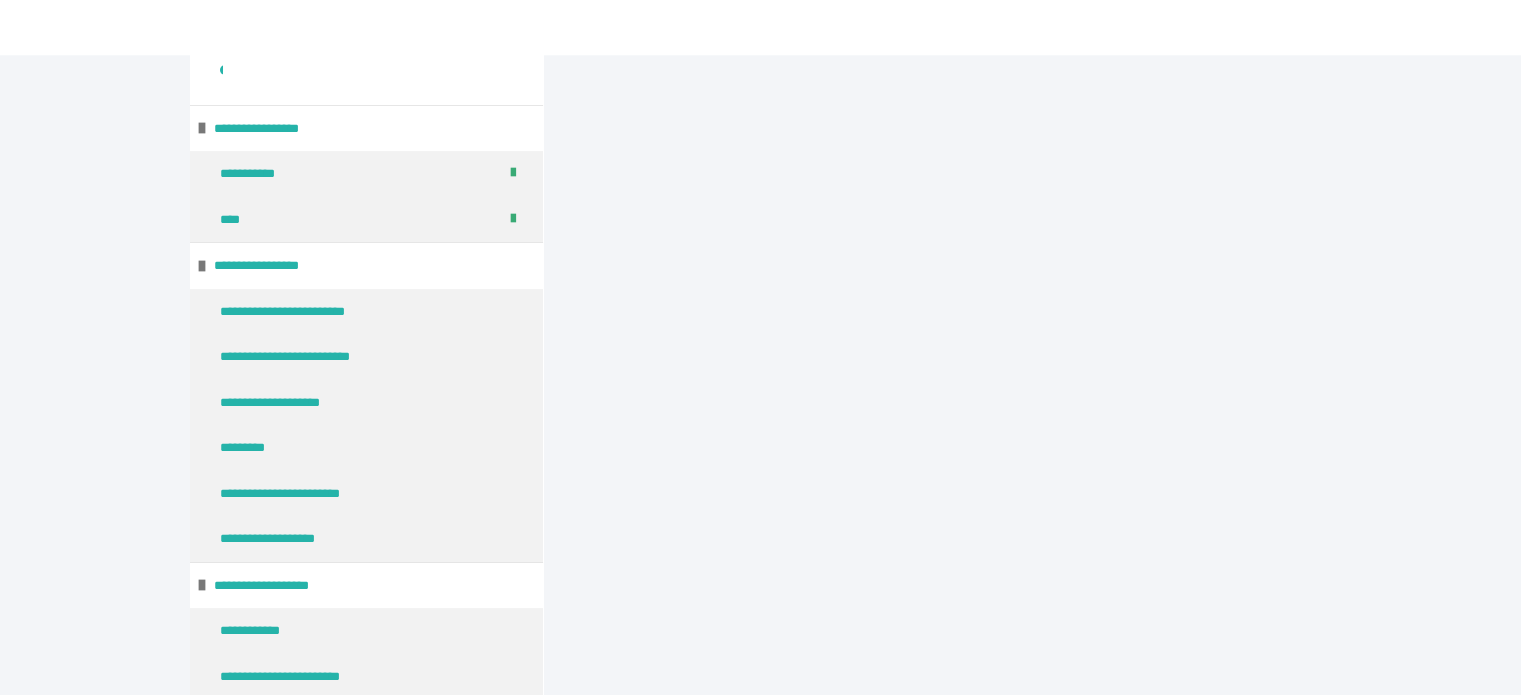 click on "*******" at bounding box center [1256, -29] 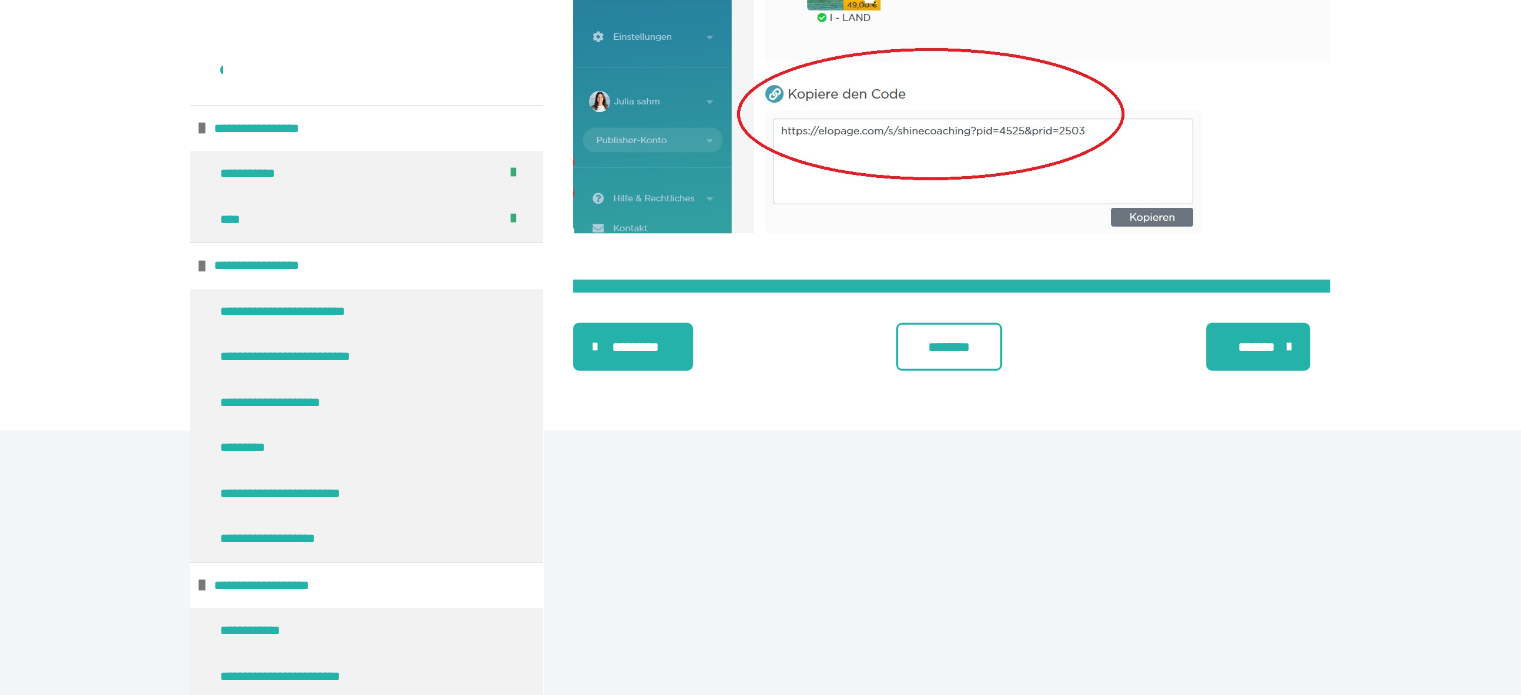 scroll, scrollTop: 4756, scrollLeft: 0, axis: vertical 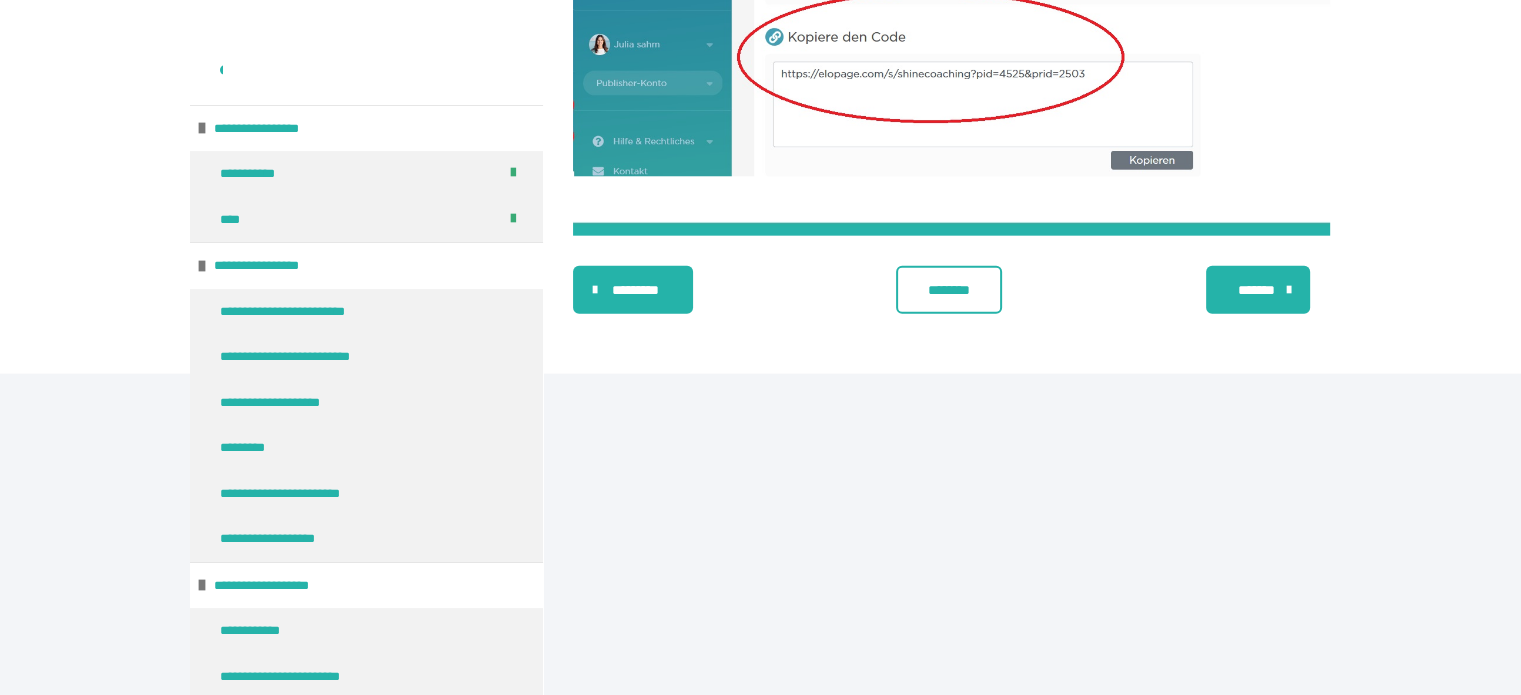 click on "*******" at bounding box center (1256, 290) 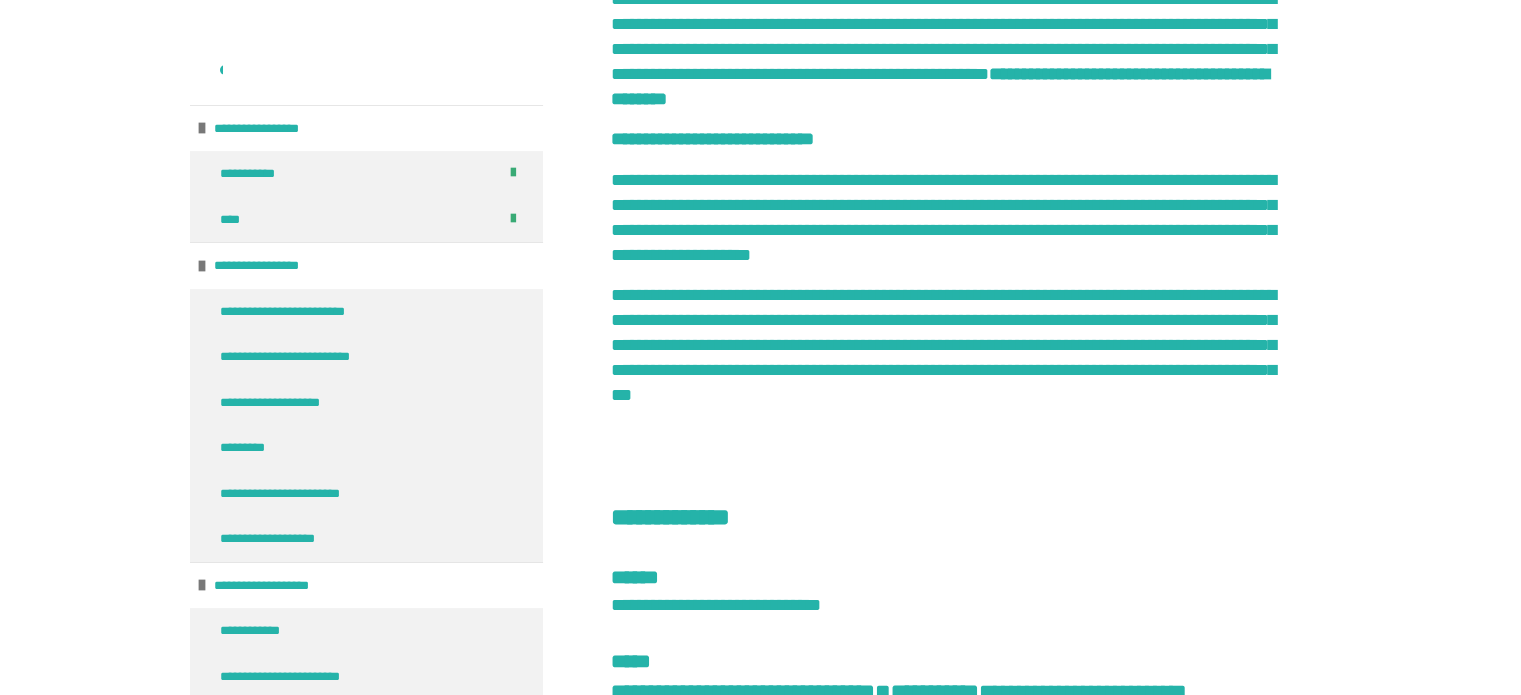 scroll, scrollTop: 2421, scrollLeft: 0, axis: vertical 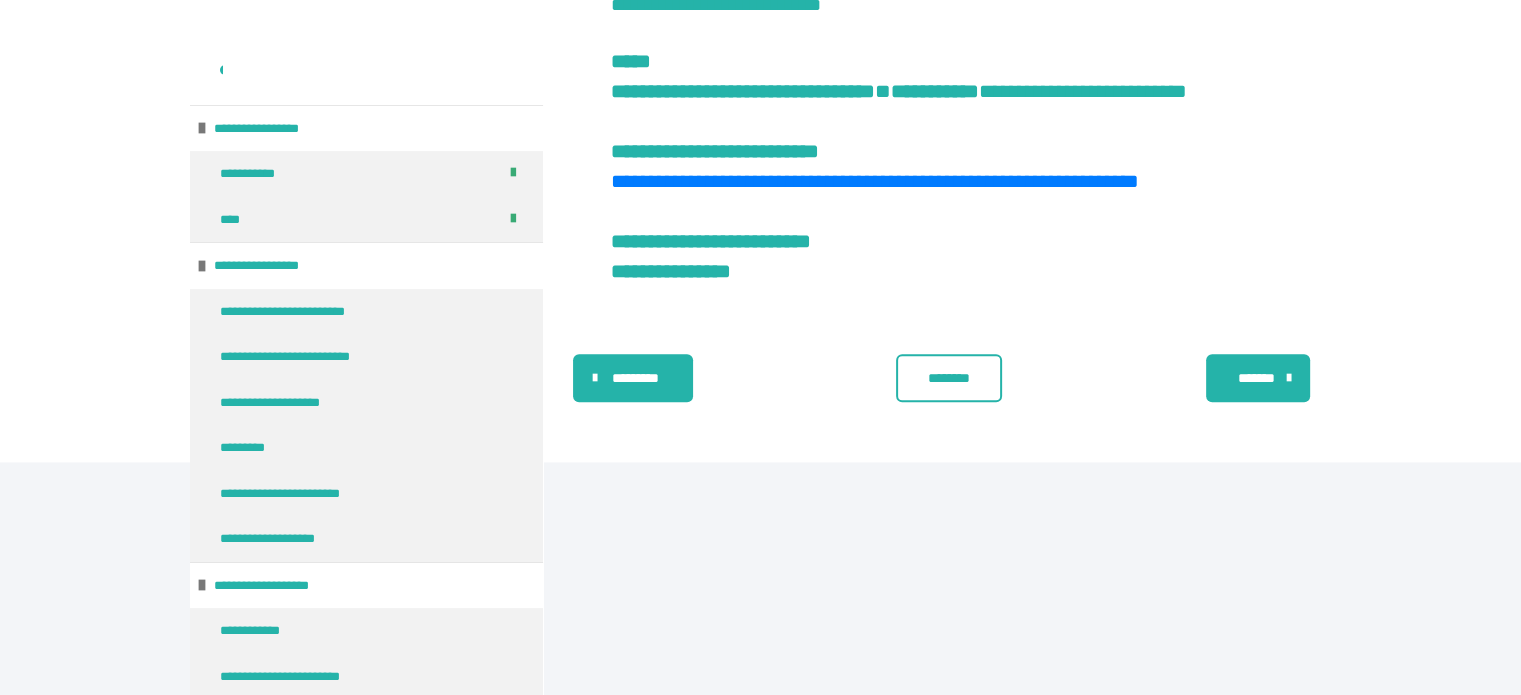 click on "*******" at bounding box center [1258, 378] 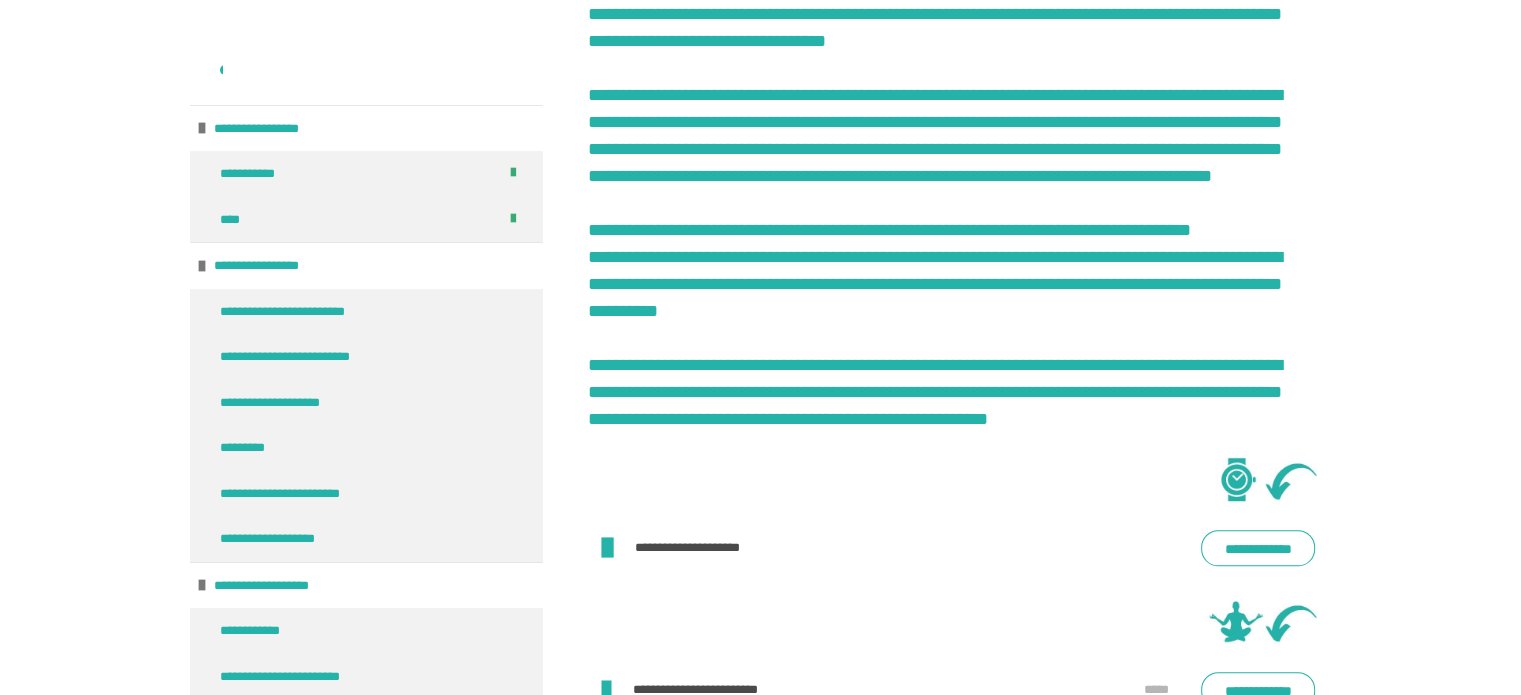 scroll, scrollTop: 2288, scrollLeft: 0, axis: vertical 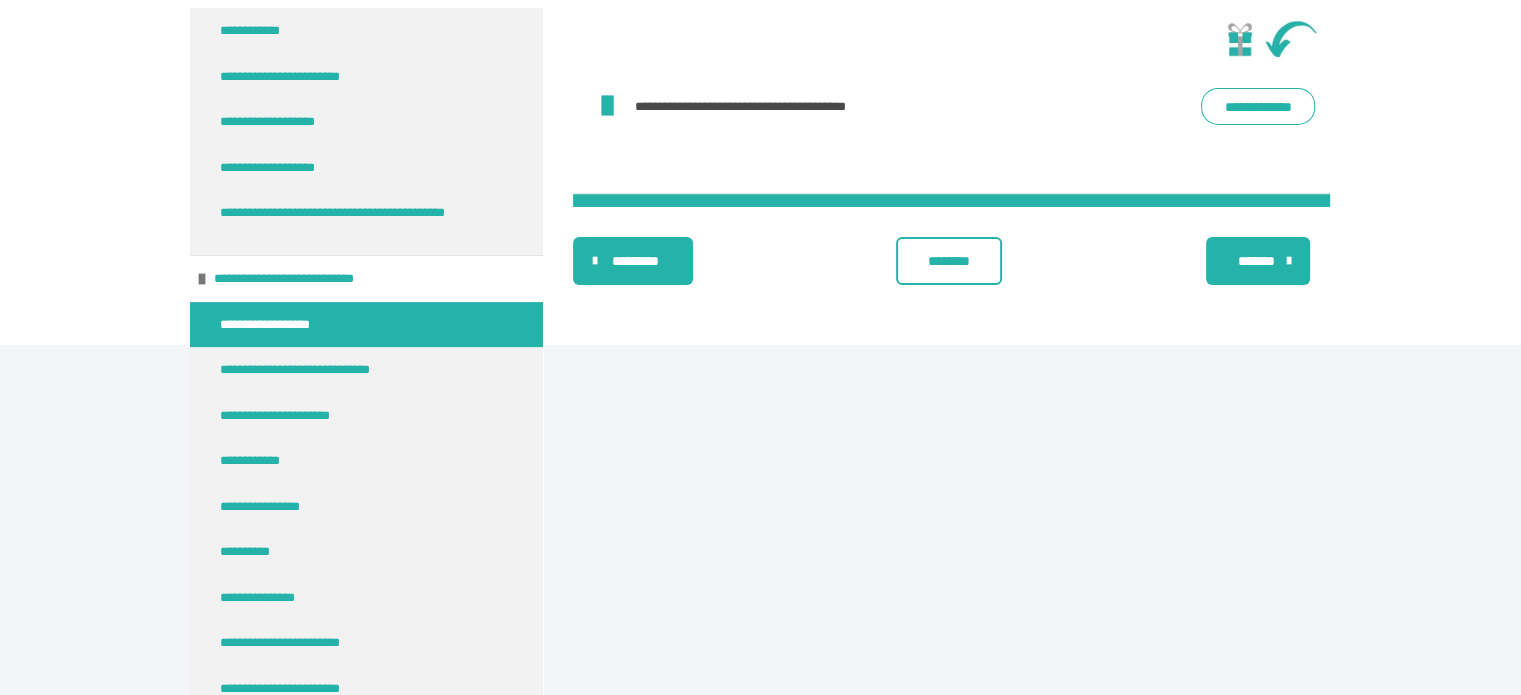 click on "*******" at bounding box center (1256, 261) 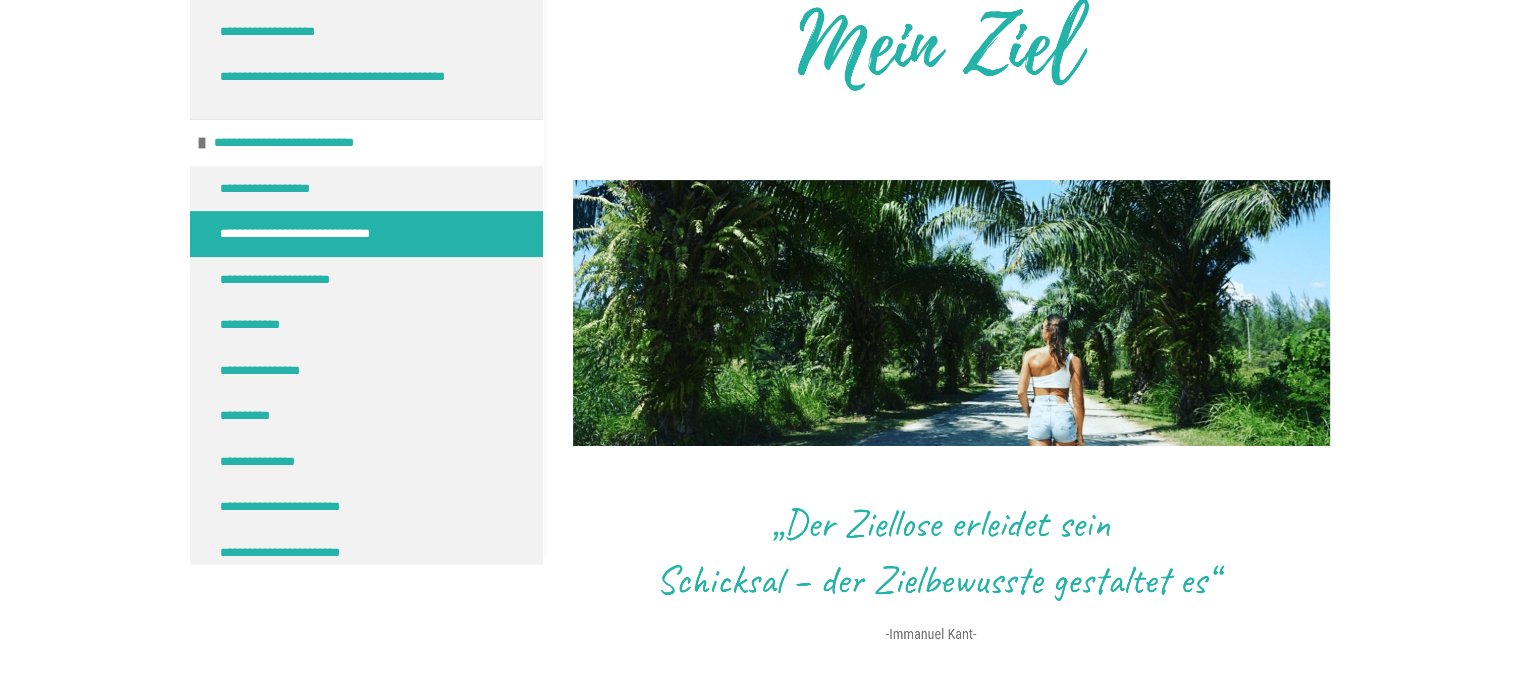 scroll, scrollTop: 0, scrollLeft: 0, axis: both 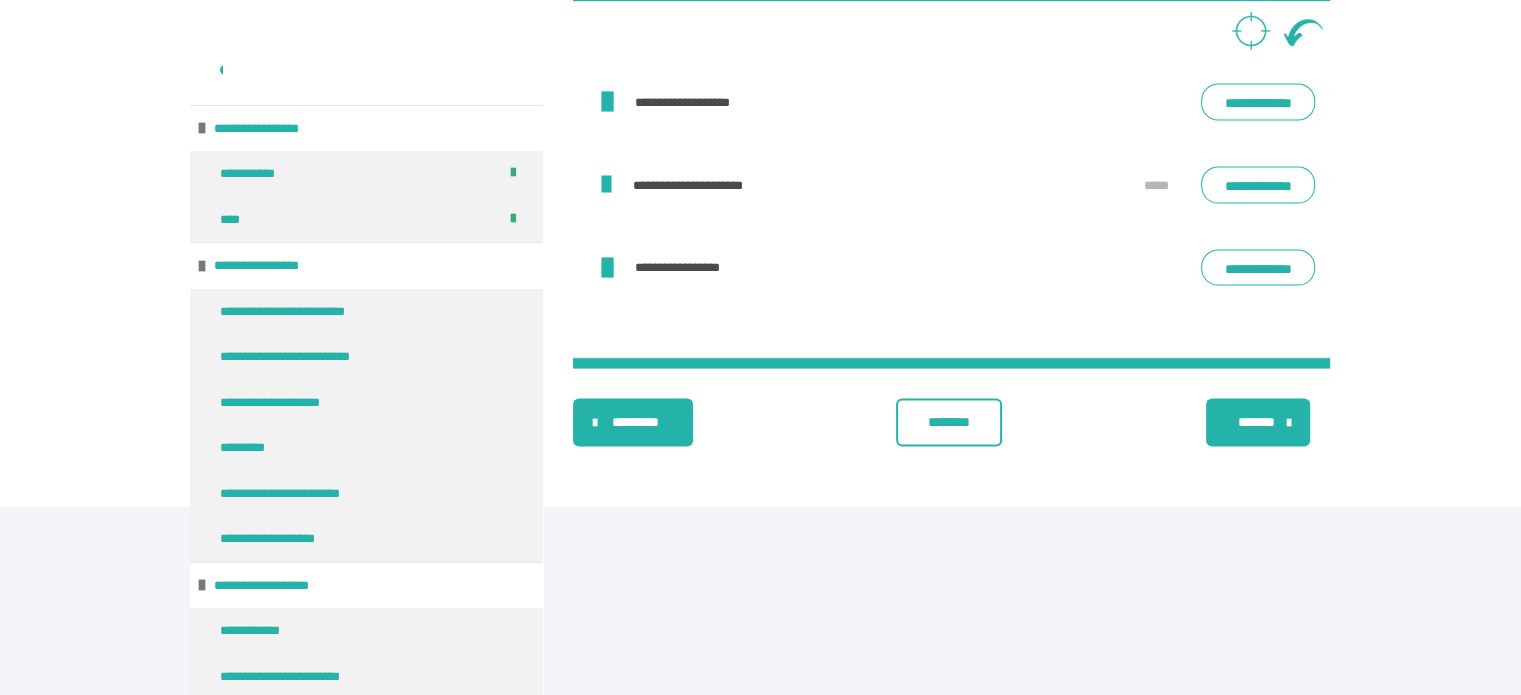 click on "*******" at bounding box center (1256, 422) 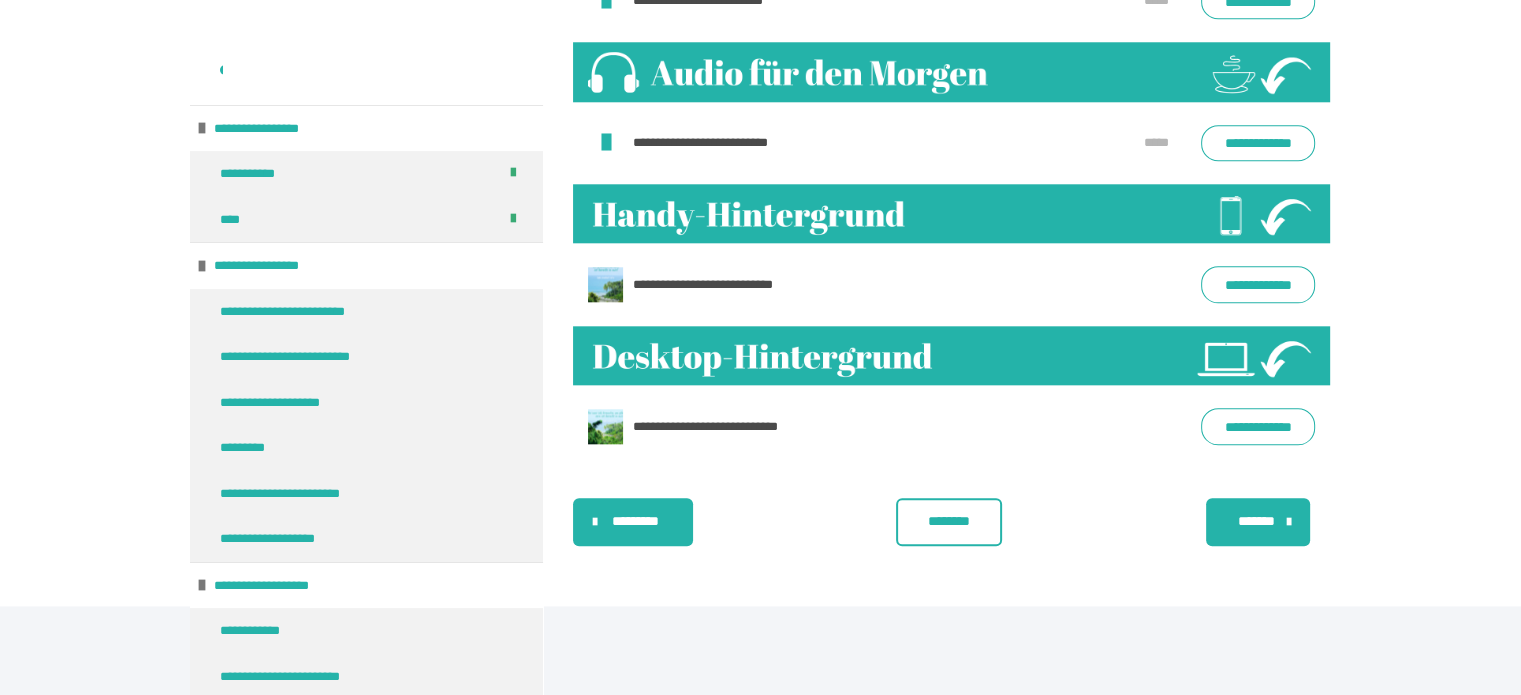 click on "*******" at bounding box center (1256, 521) 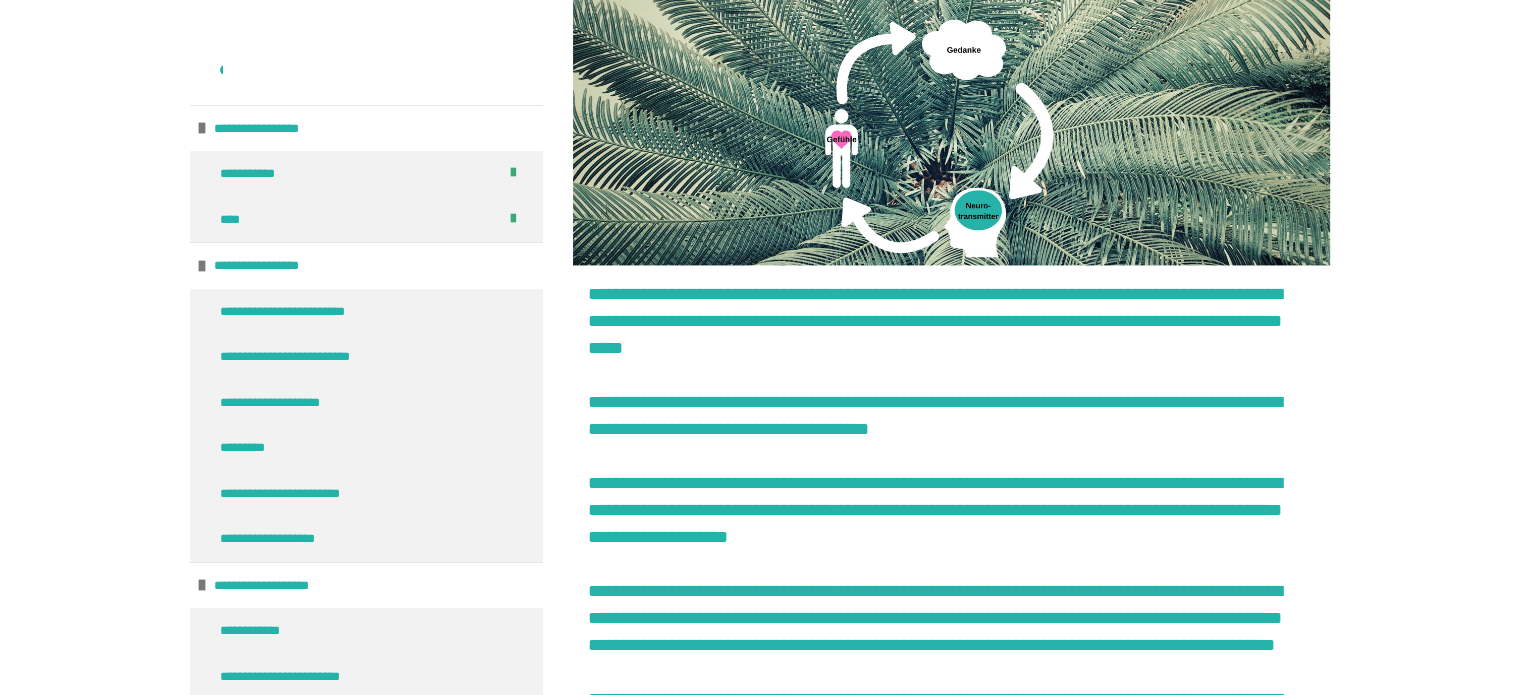 scroll, scrollTop: 3961, scrollLeft: 0, axis: vertical 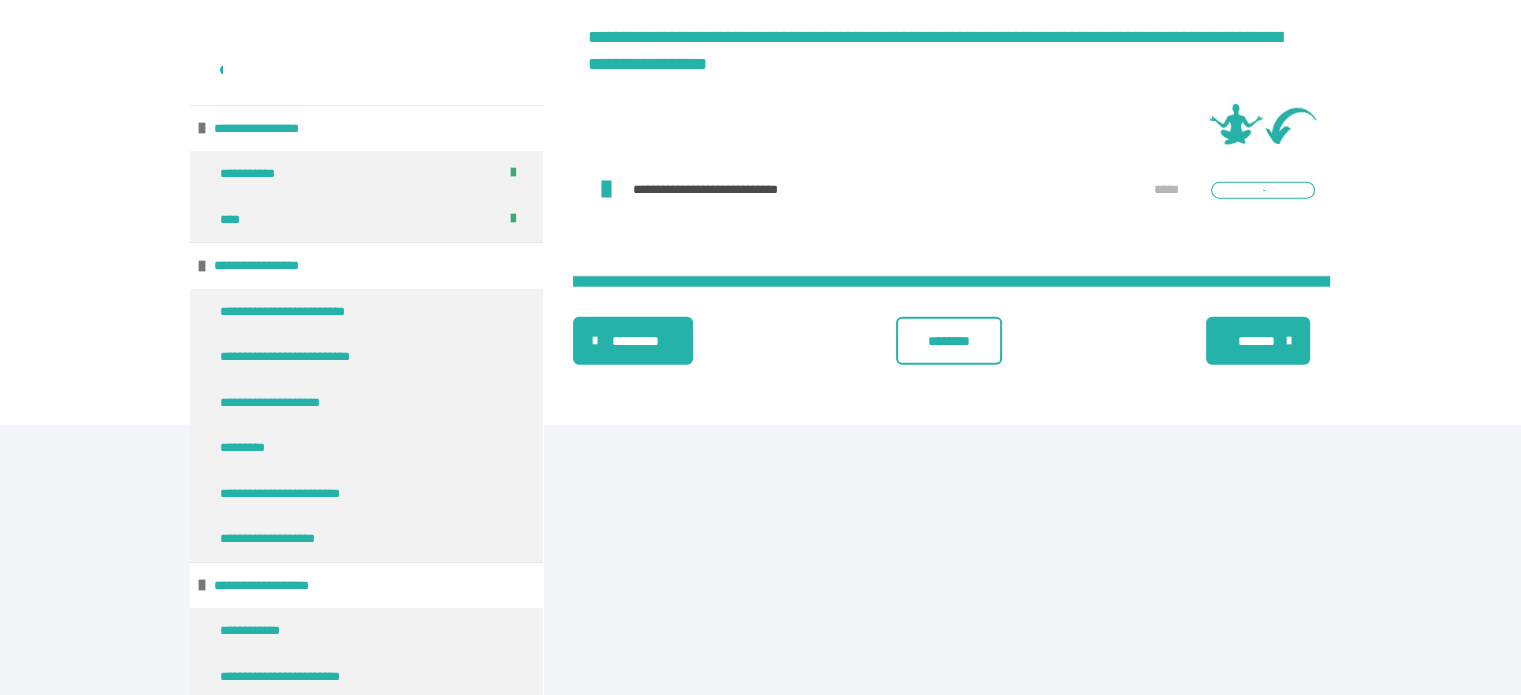click on "*******" at bounding box center (1256, 341) 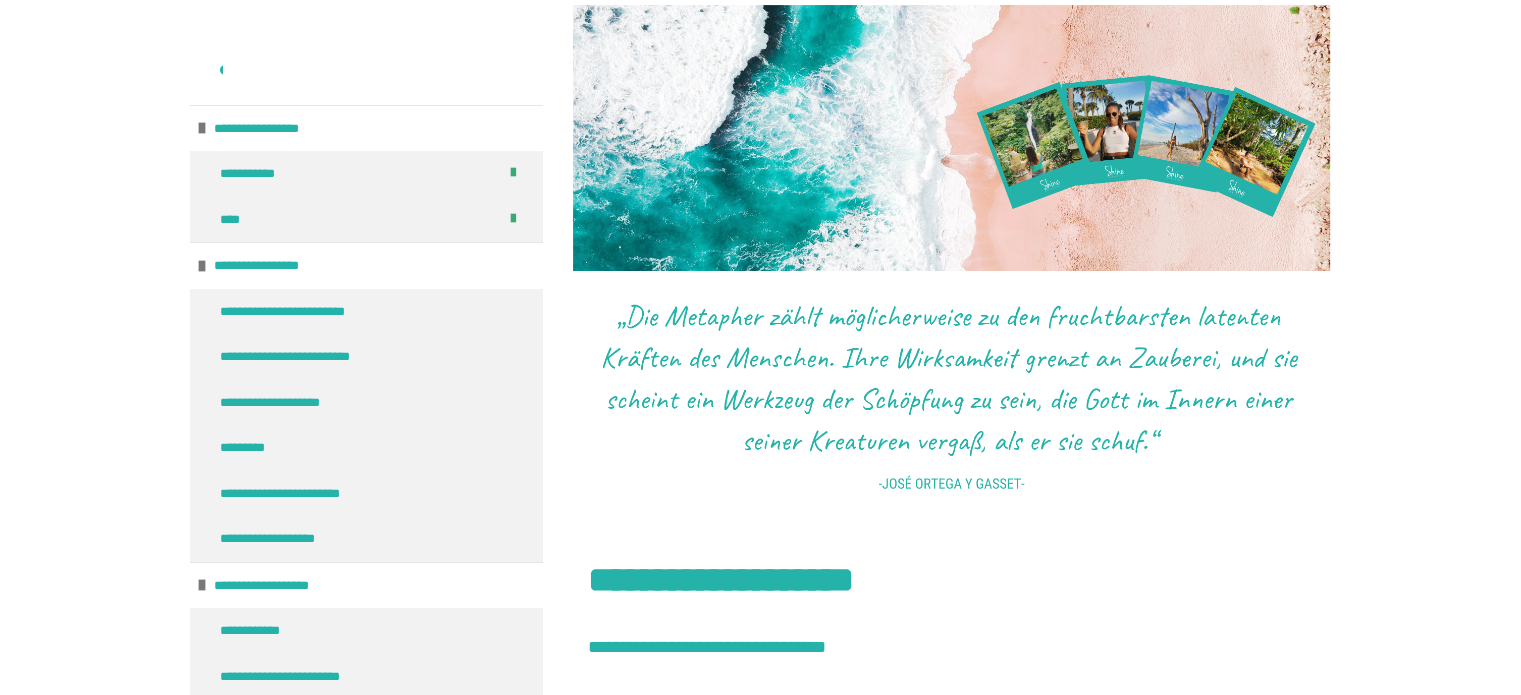 scroll, scrollTop: 802, scrollLeft: 0, axis: vertical 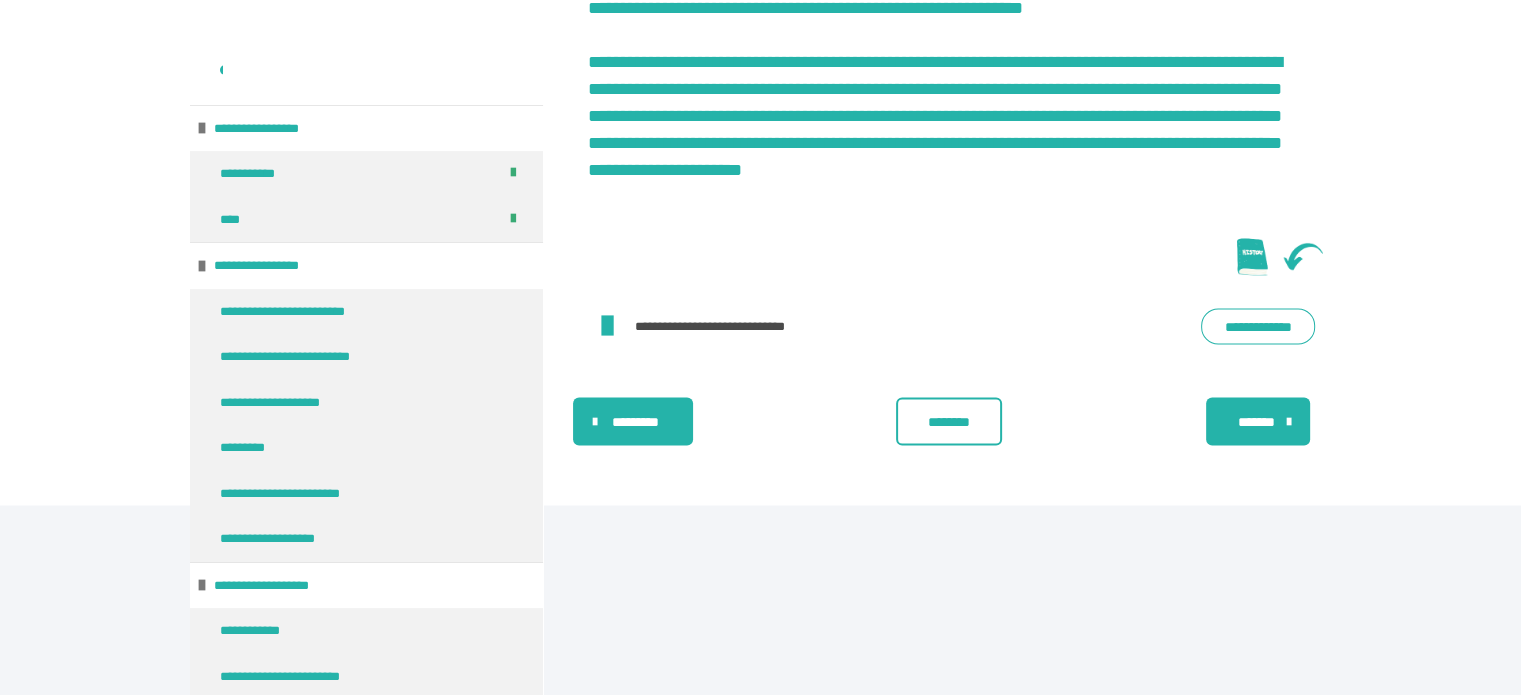 drag, startPoint x: 1260, startPoint y: 618, endPoint x: 1390, endPoint y: 670, distance: 140.01428 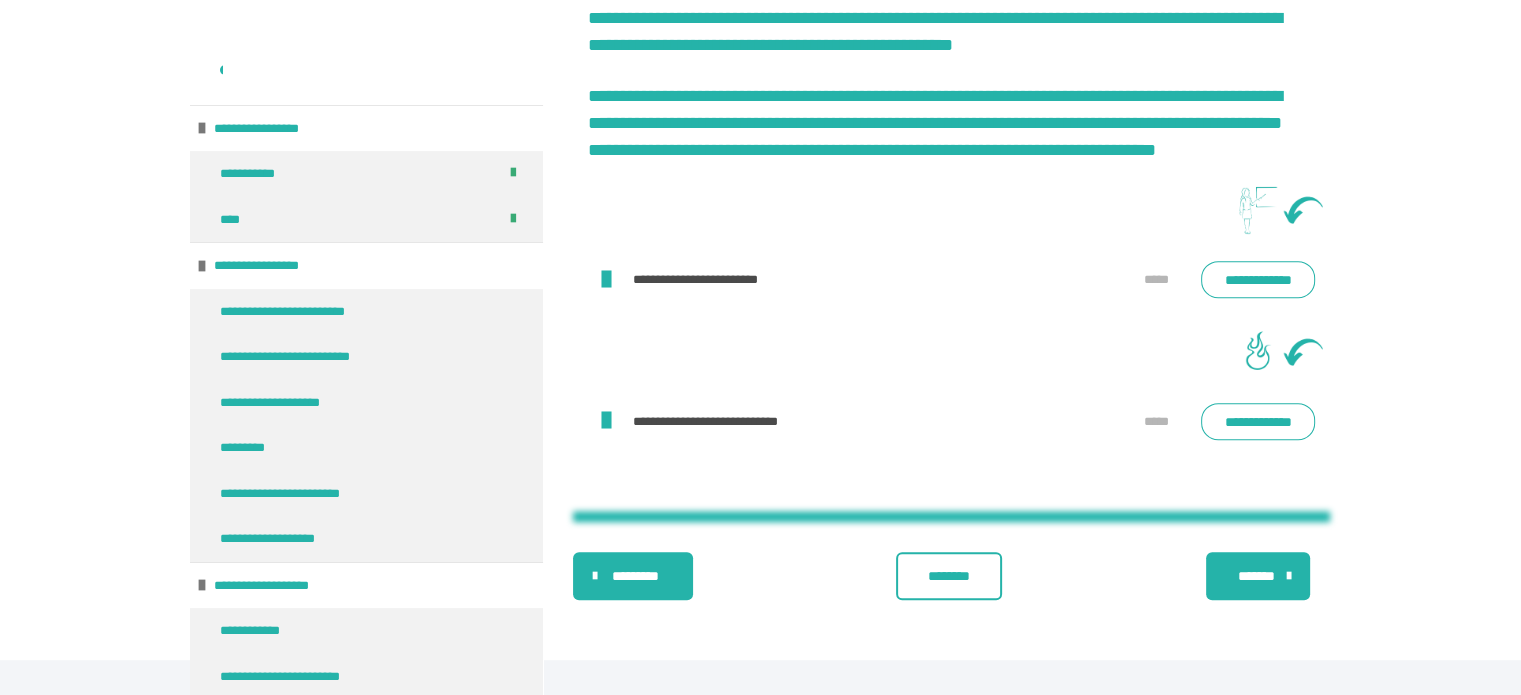 scroll, scrollTop: 8556, scrollLeft: 0, axis: vertical 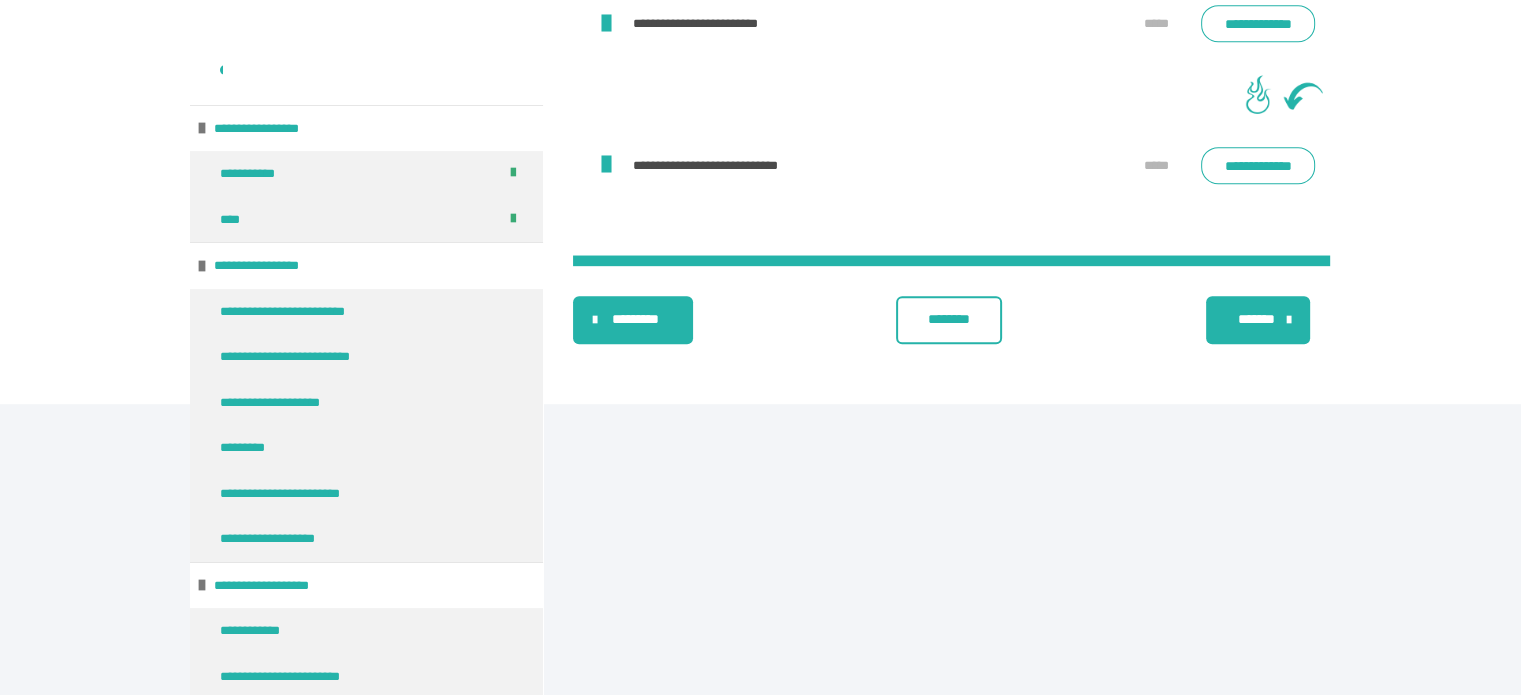 click on "*******" at bounding box center (1256, 319) 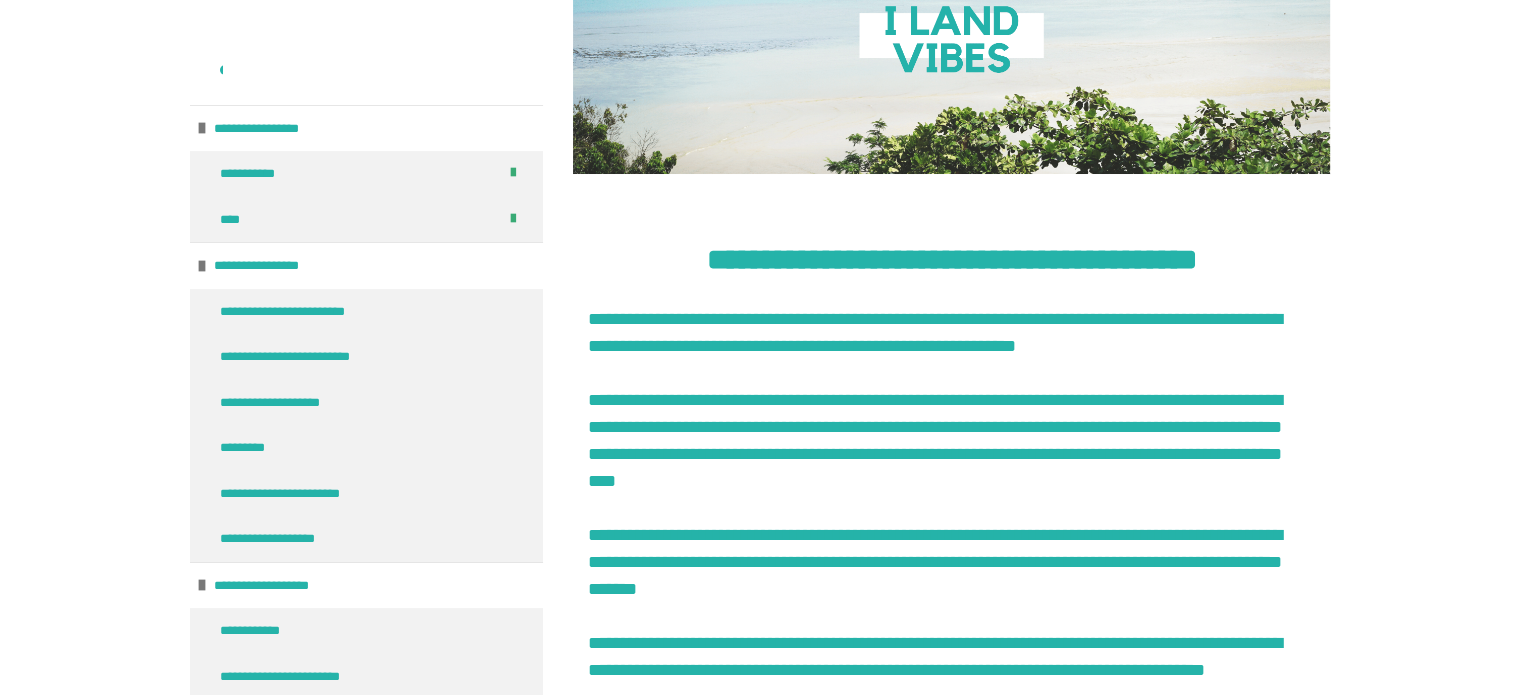scroll, scrollTop: 1353, scrollLeft: 0, axis: vertical 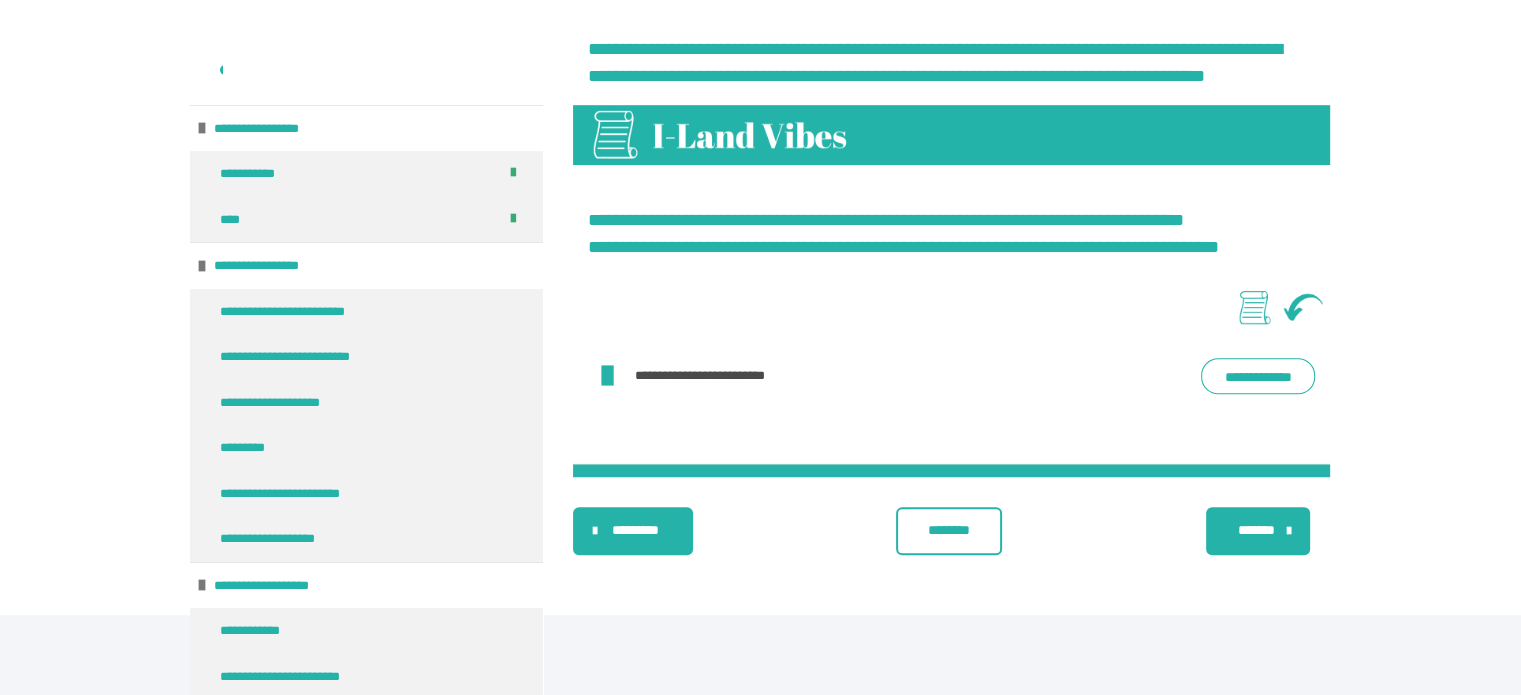 click on "*******" at bounding box center (1256, 530) 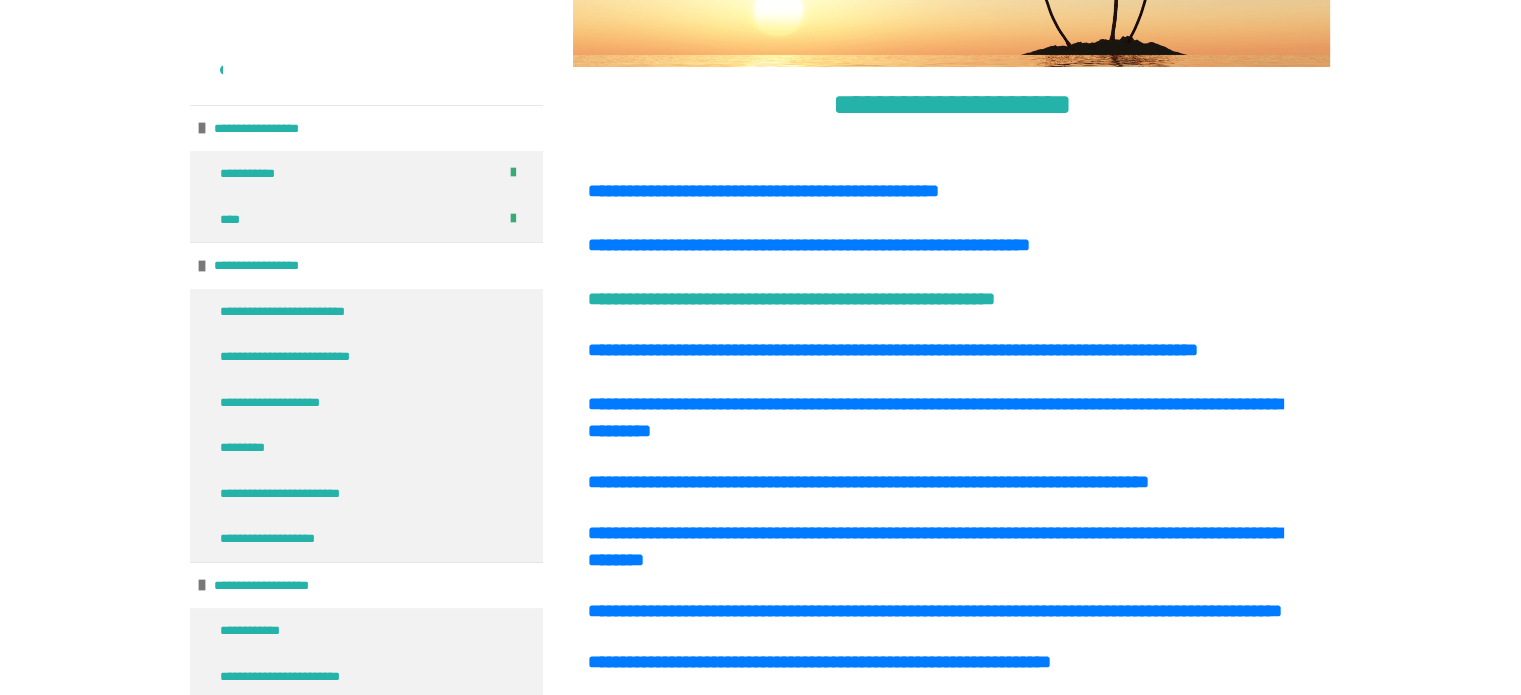 scroll, scrollTop: 865, scrollLeft: 0, axis: vertical 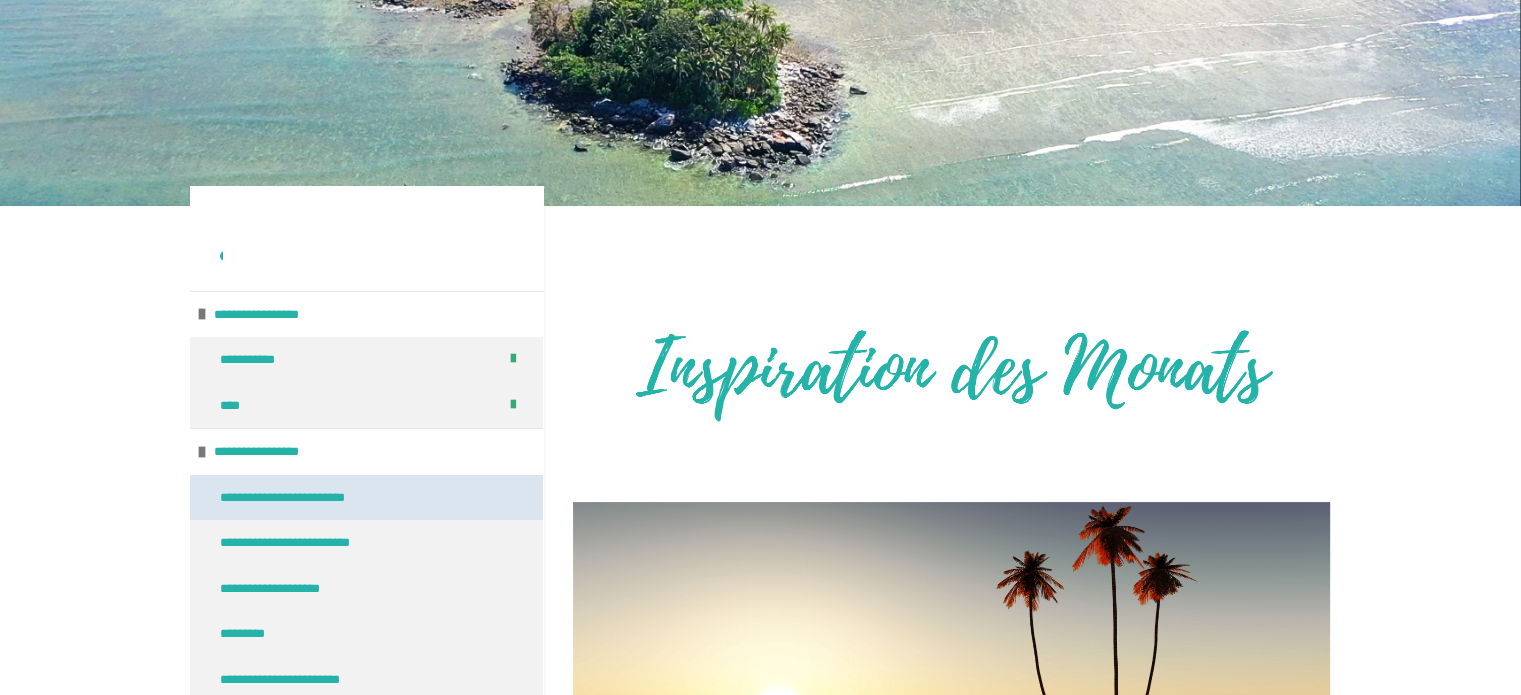 click on "**********" at bounding box center [309, 498] 